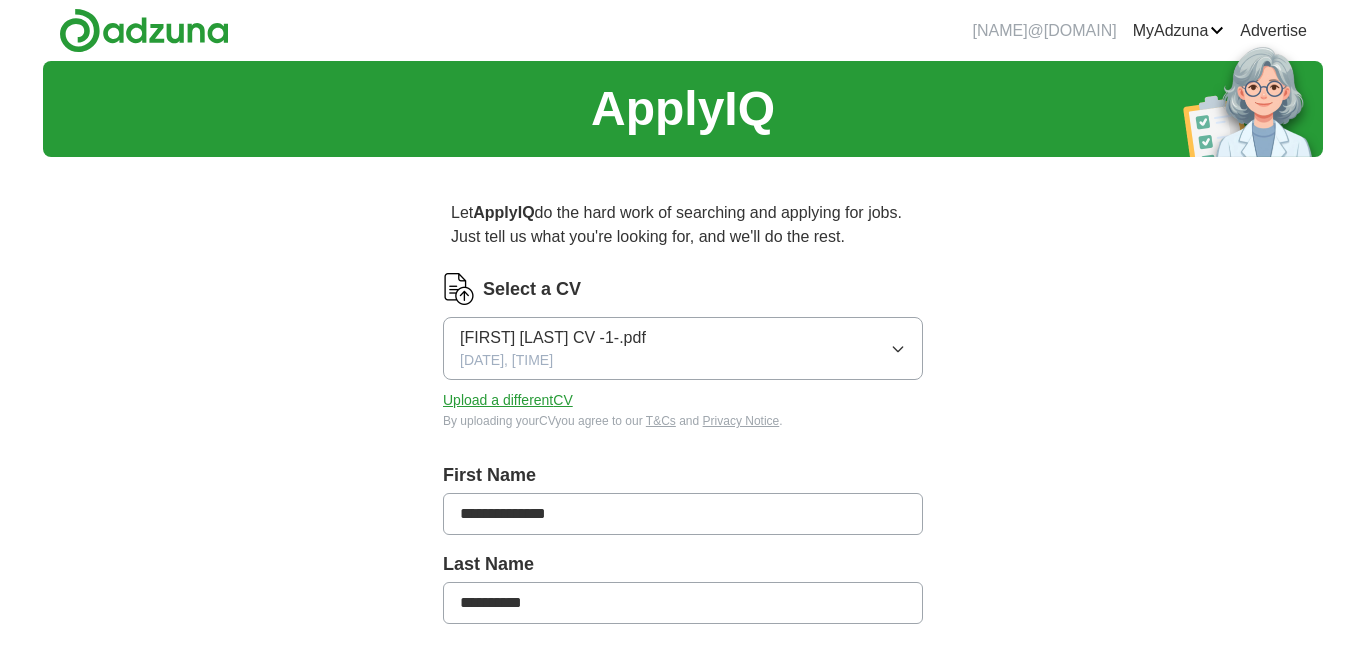 scroll, scrollTop: 0, scrollLeft: 0, axis: both 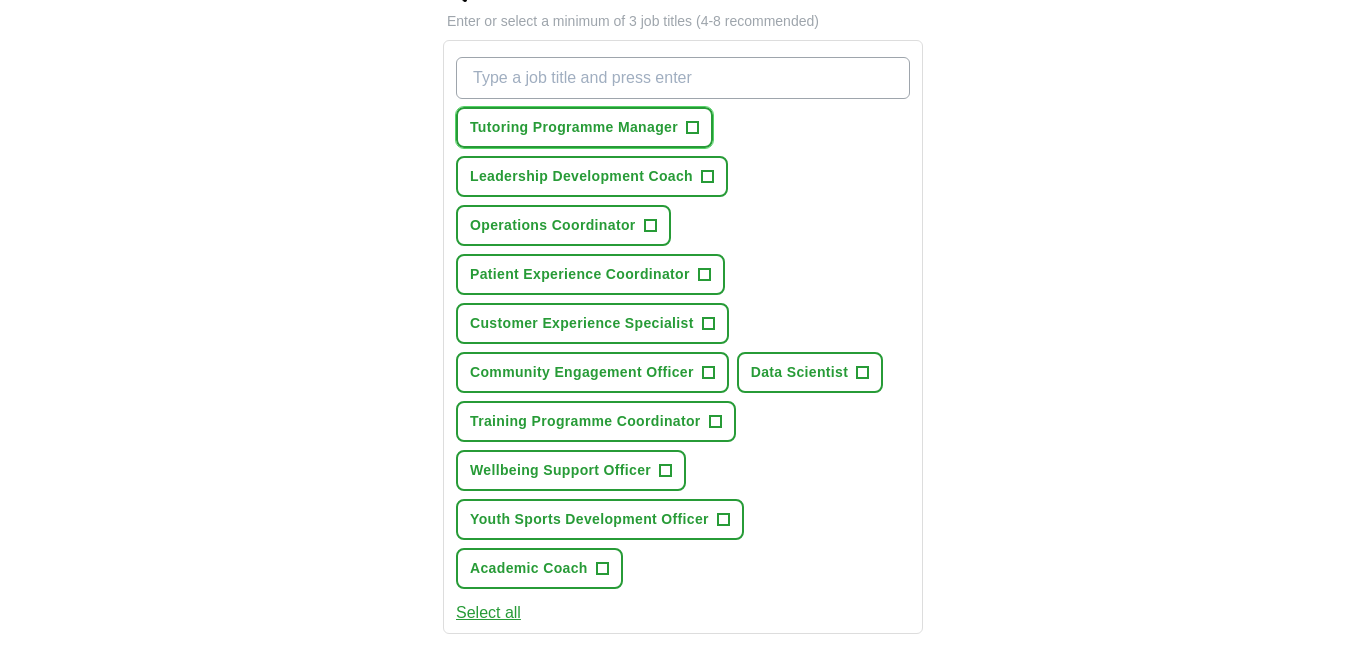 click on "+" at bounding box center [692, 128] 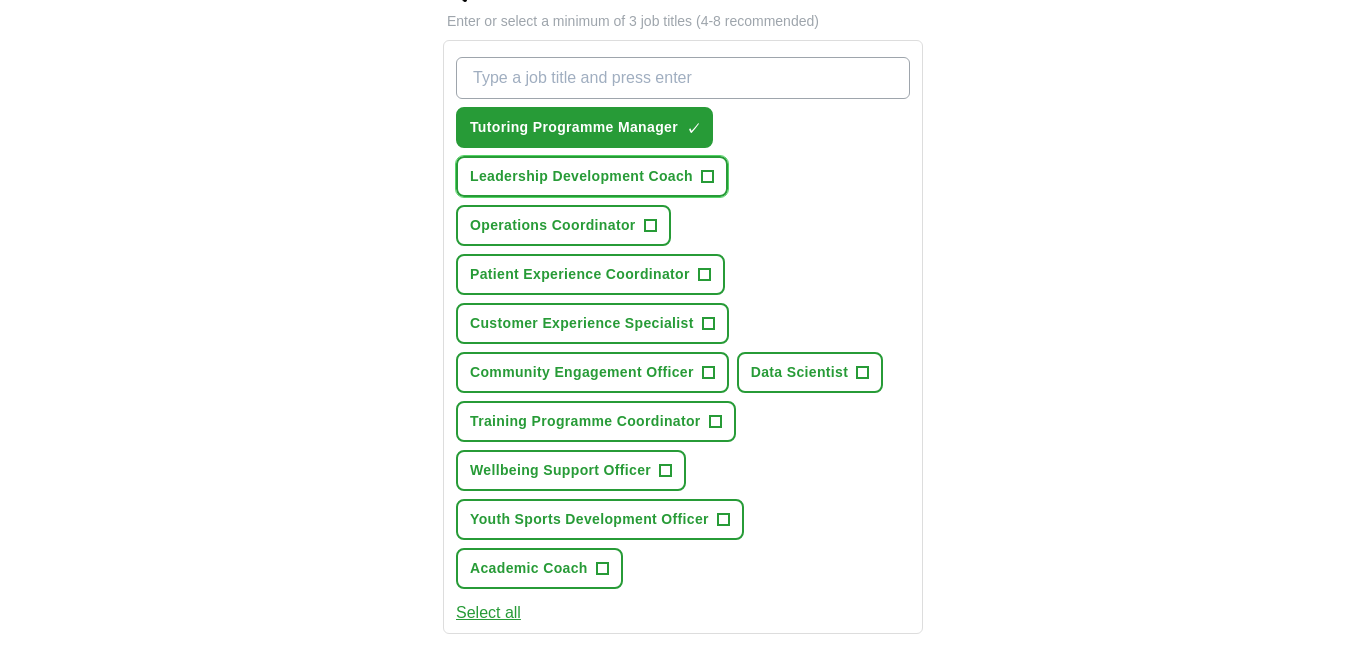 click on "+" at bounding box center [707, 177] 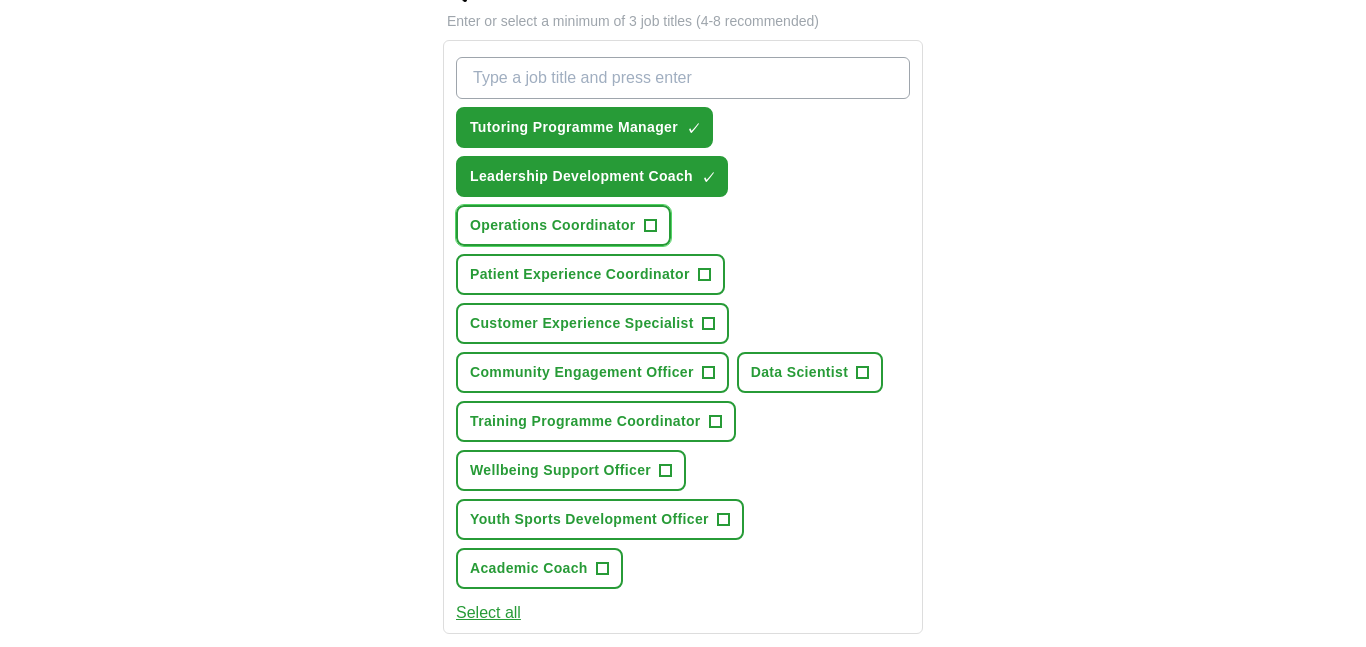 click on "+" at bounding box center (650, 226) 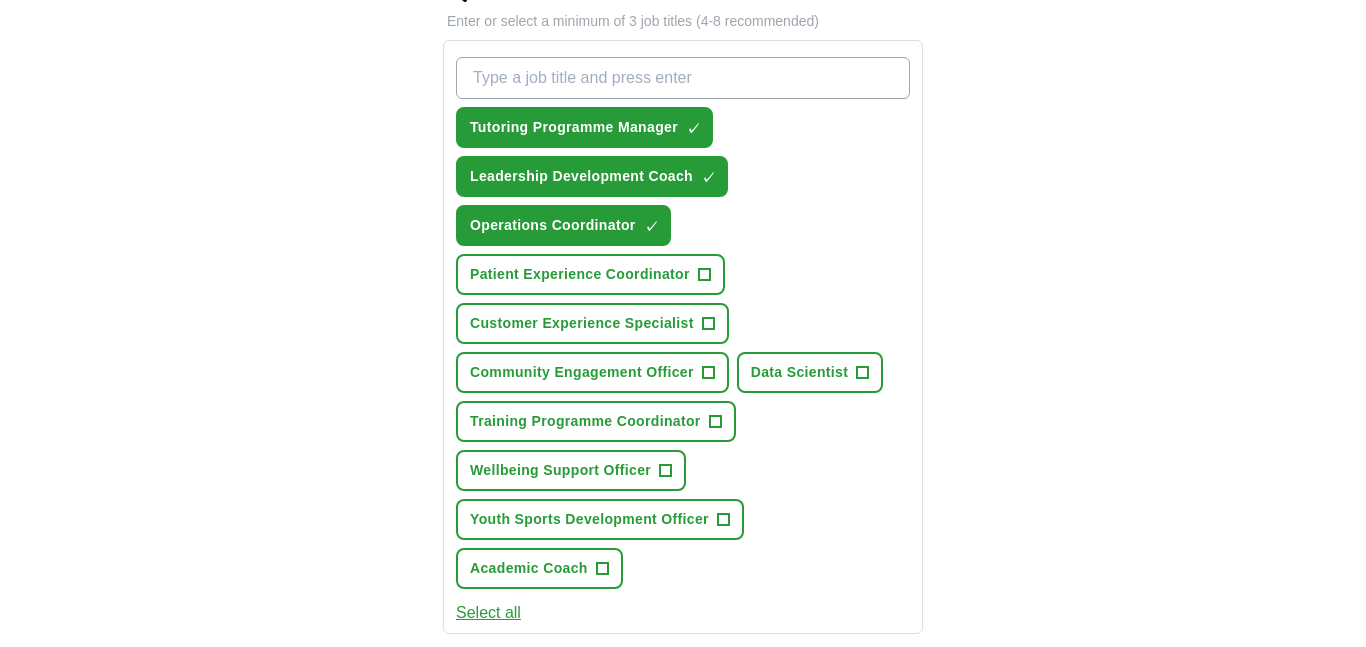 click on "+" at bounding box center (704, 275) 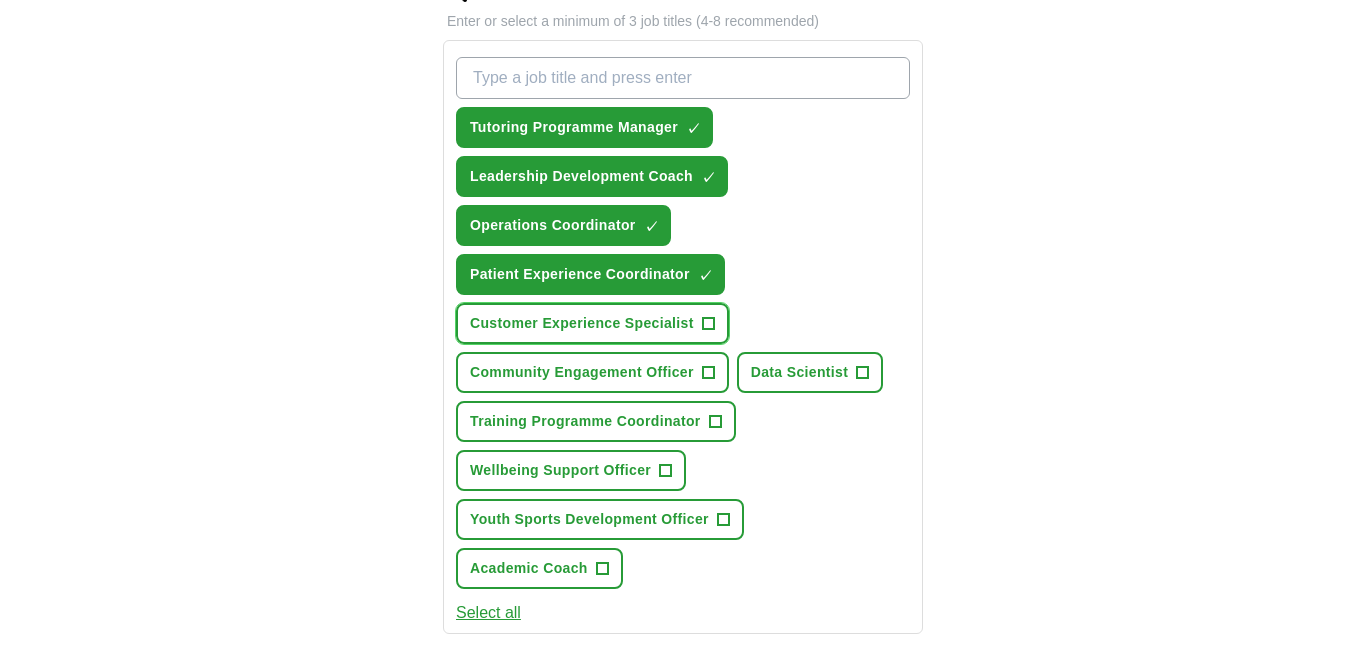click on "+" at bounding box center (708, 324) 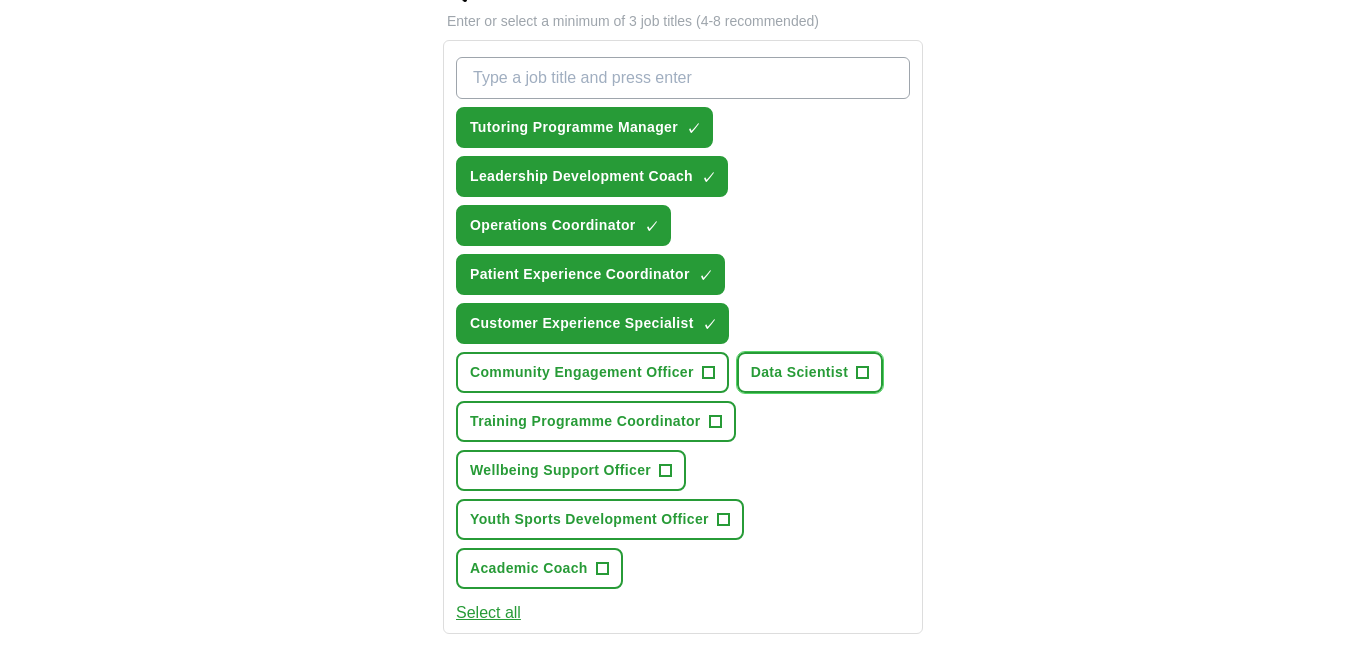 click on "Data Scientist" at bounding box center [800, 372] 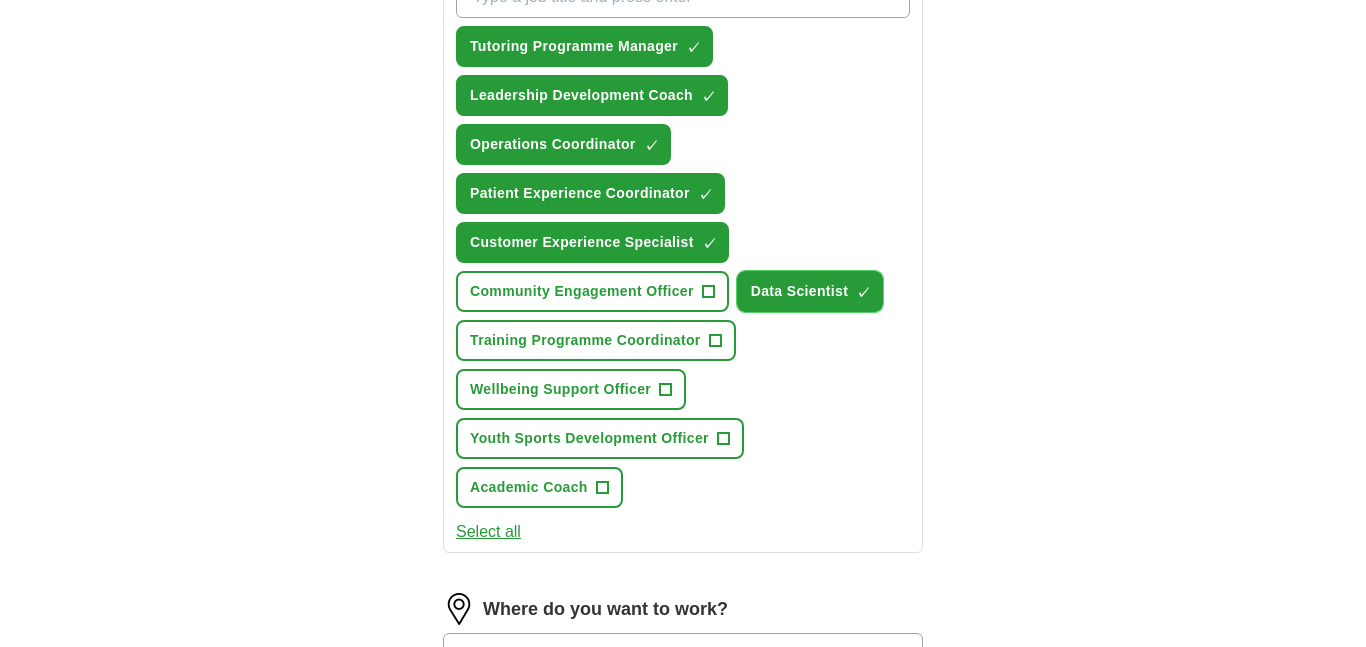 scroll, scrollTop: 780, scrollLeft: 0, axis: vertical 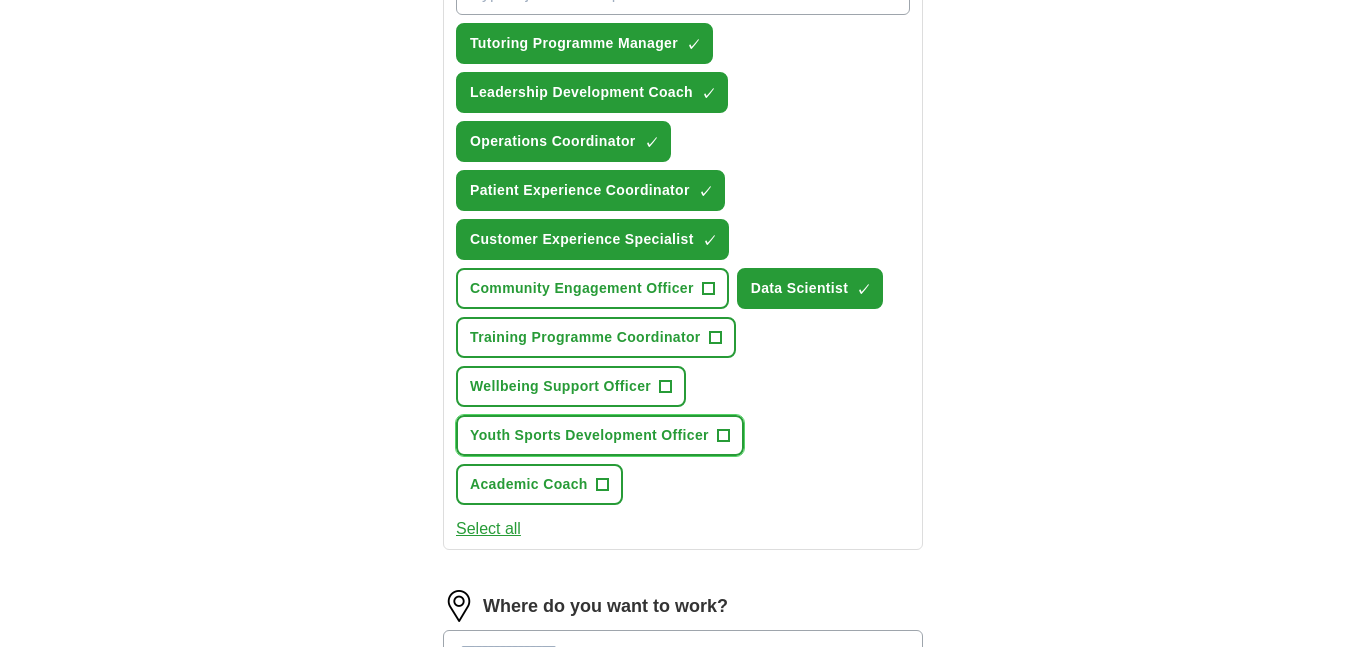 click on "Youth Sports Development Officer +" at bounding box center [600, 435] 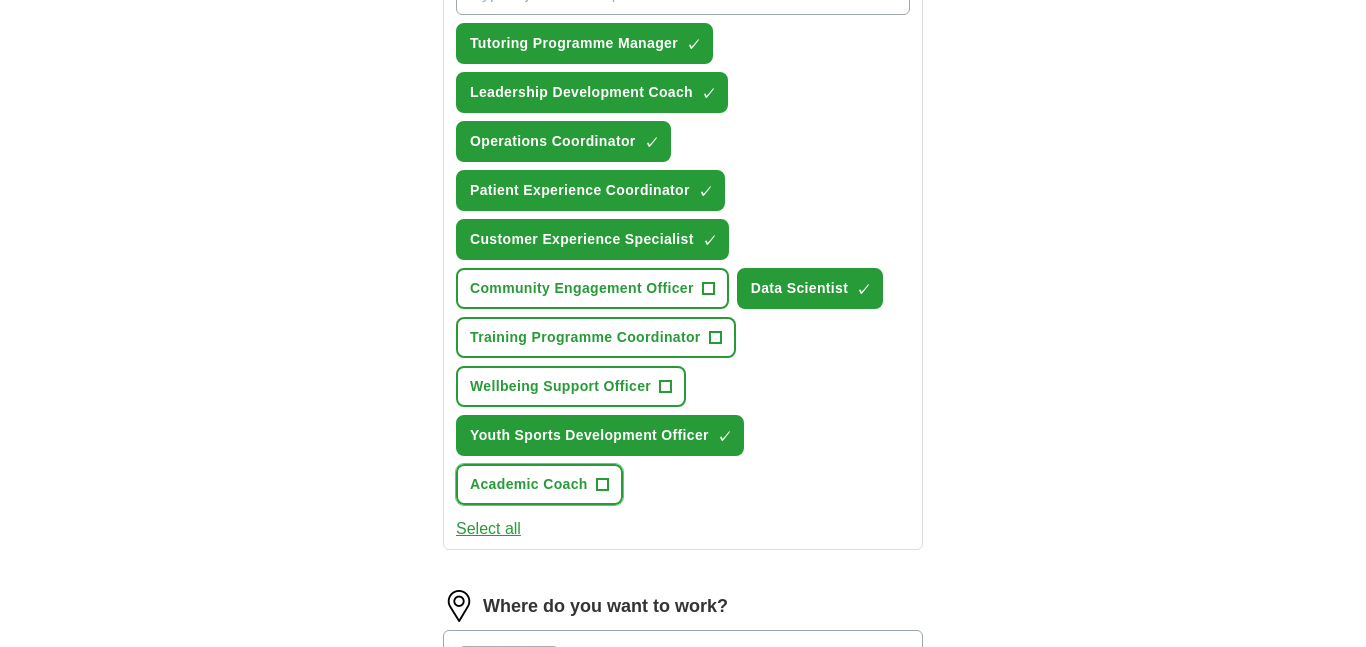 click on "+" at bounding box center (602, 485) 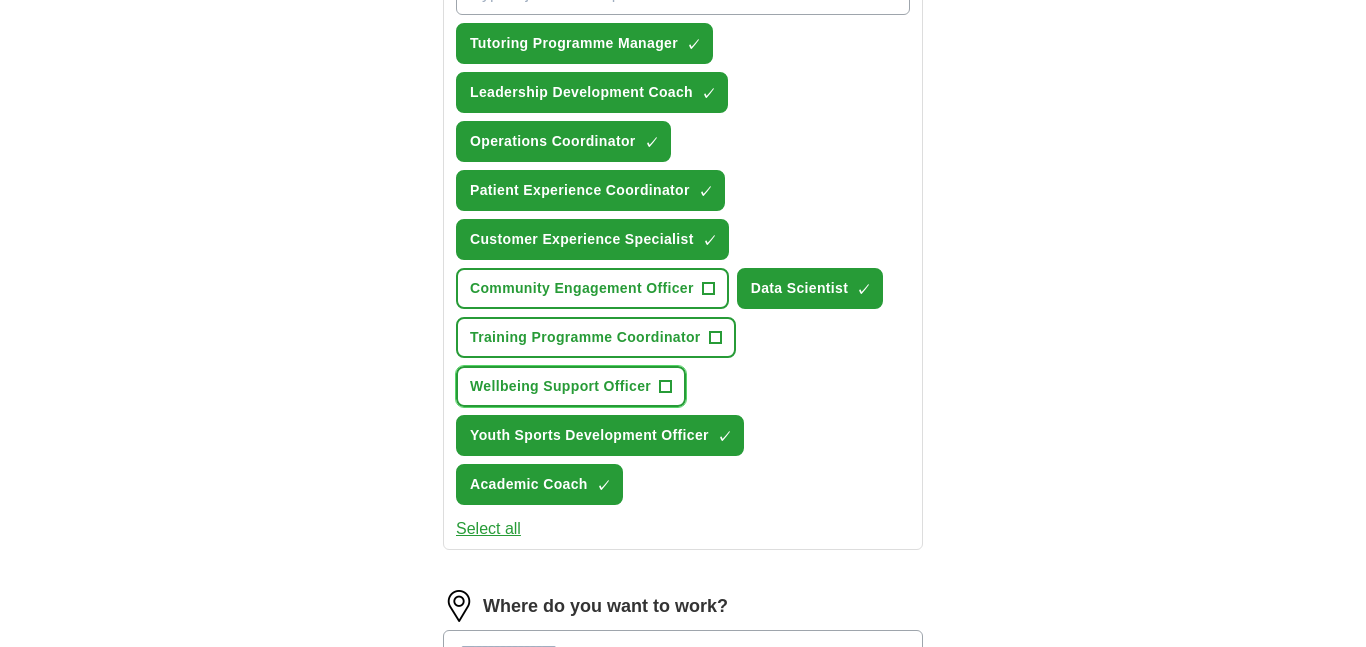 click on "+" at bounding box center (666, 387) 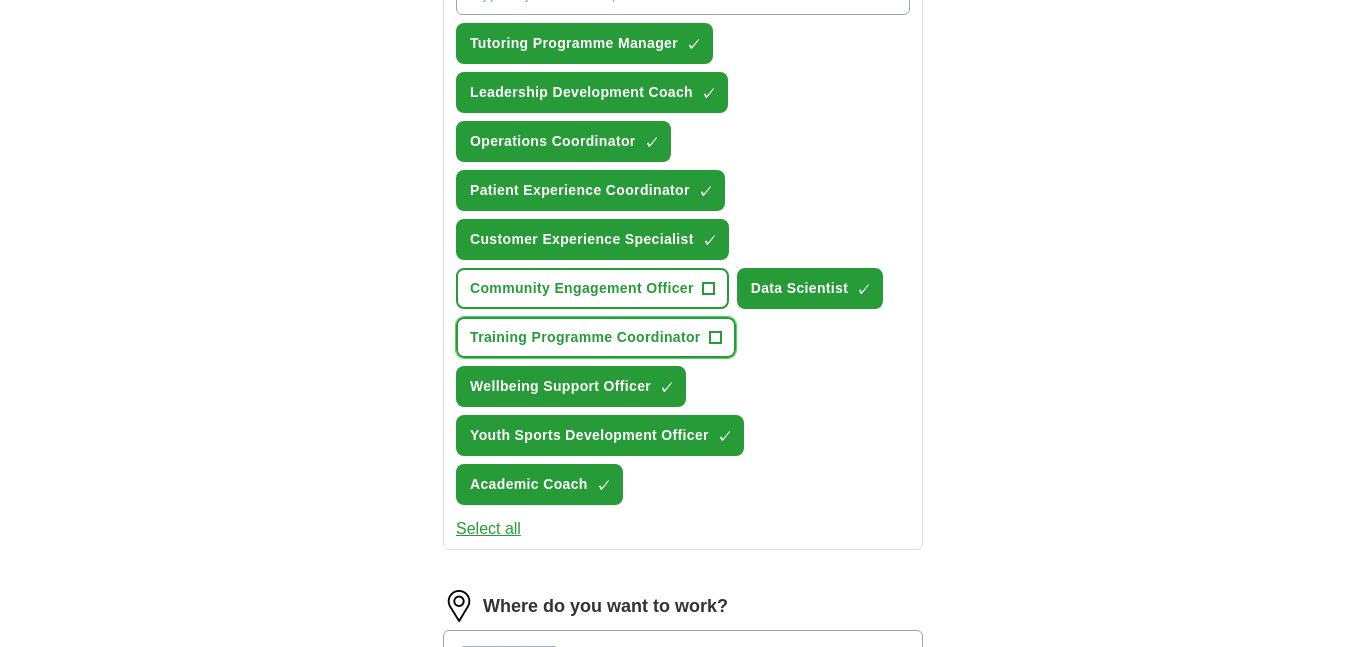 click on "+" at bounding box center (715, 338) 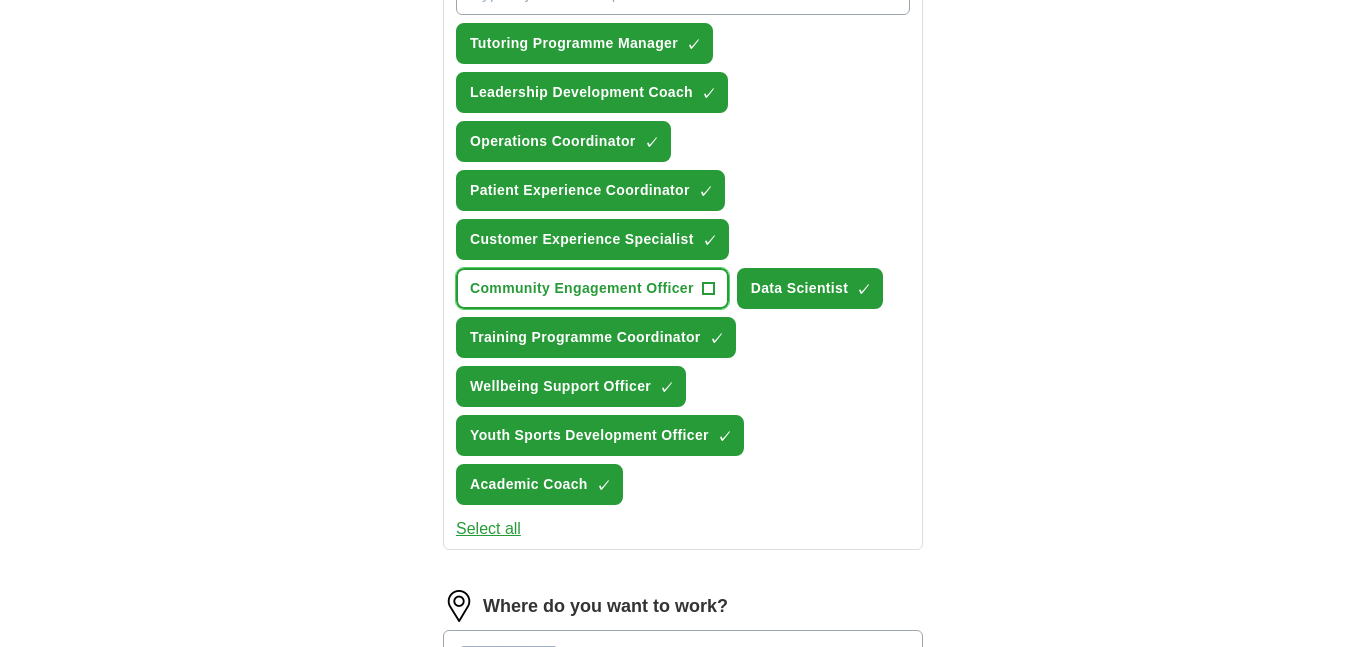 click on "+" at bounding box center (708, 289) 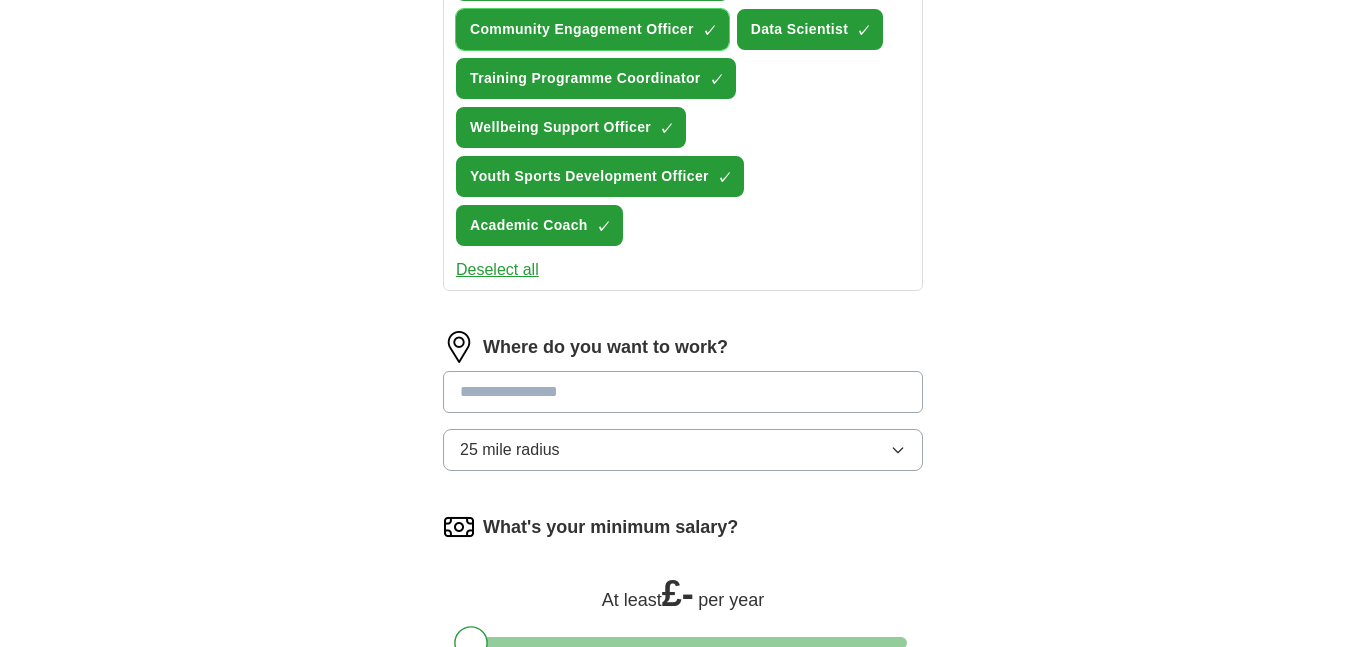 scroll, scrollTop: 1040, scrollLeft: 0, axis: vertical 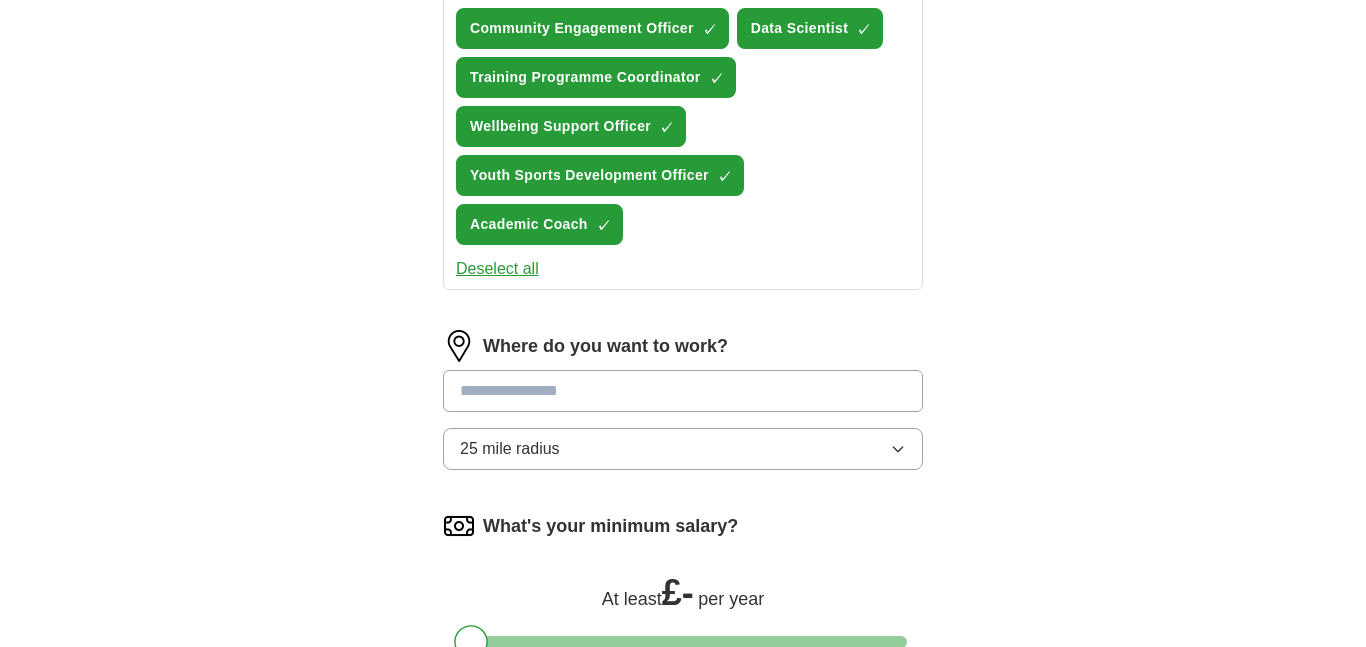 click at bounding box center (683, 391) 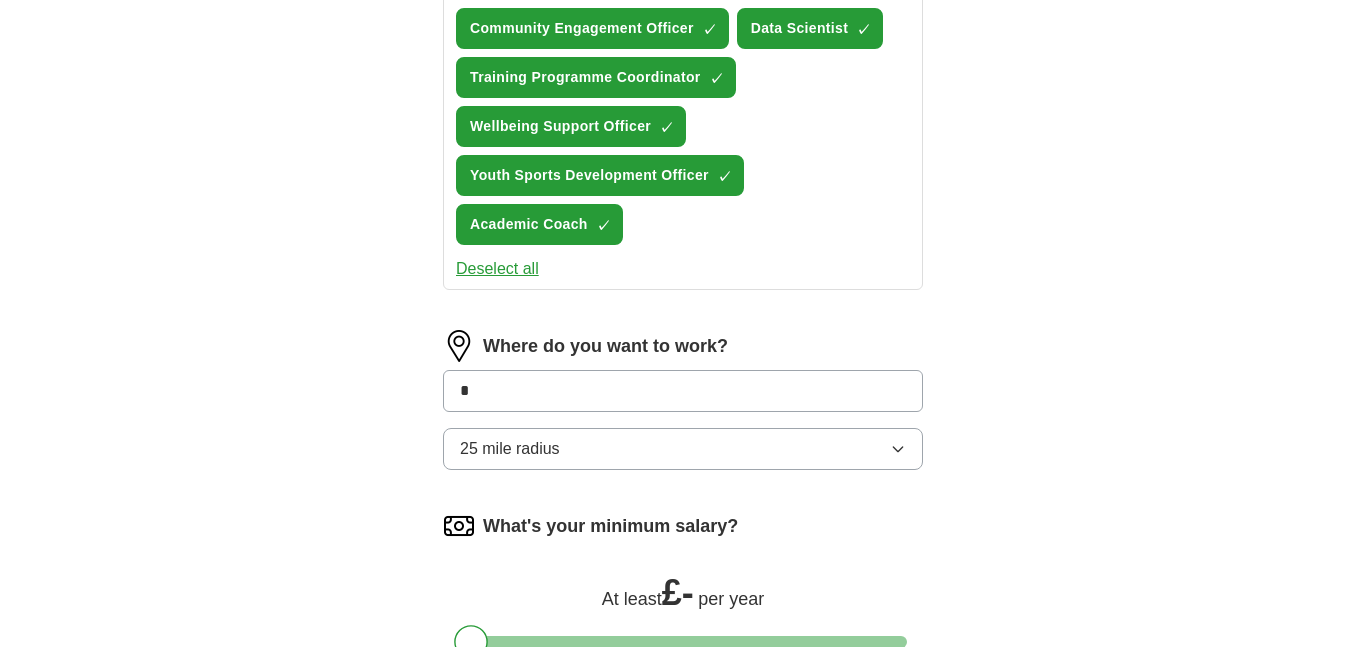type on "*" 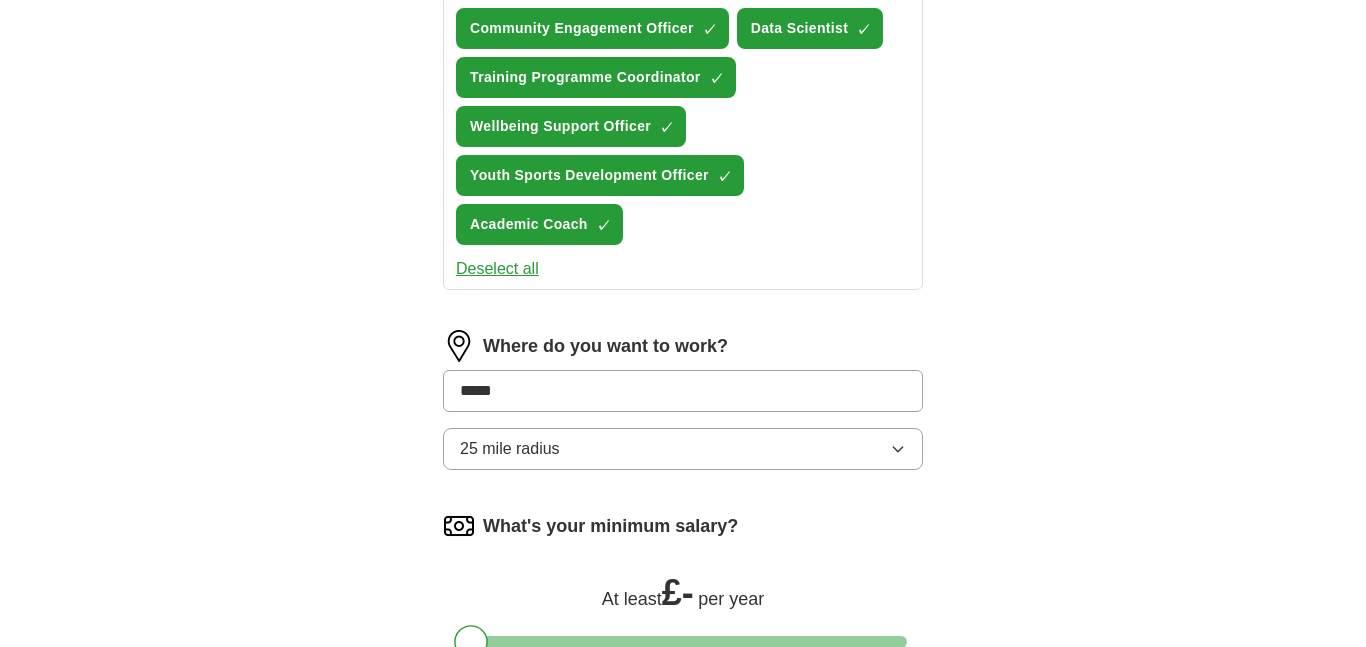 type on "******" 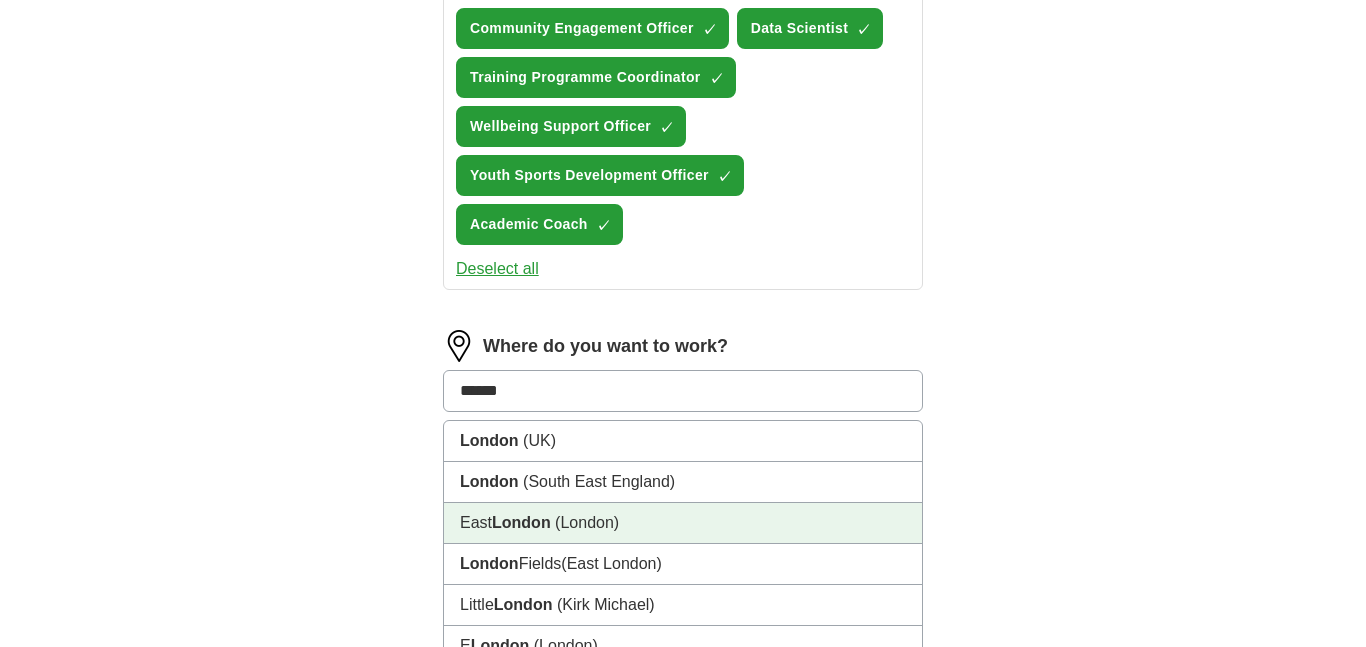 click on "(London)" at bounding box center (587, 522) 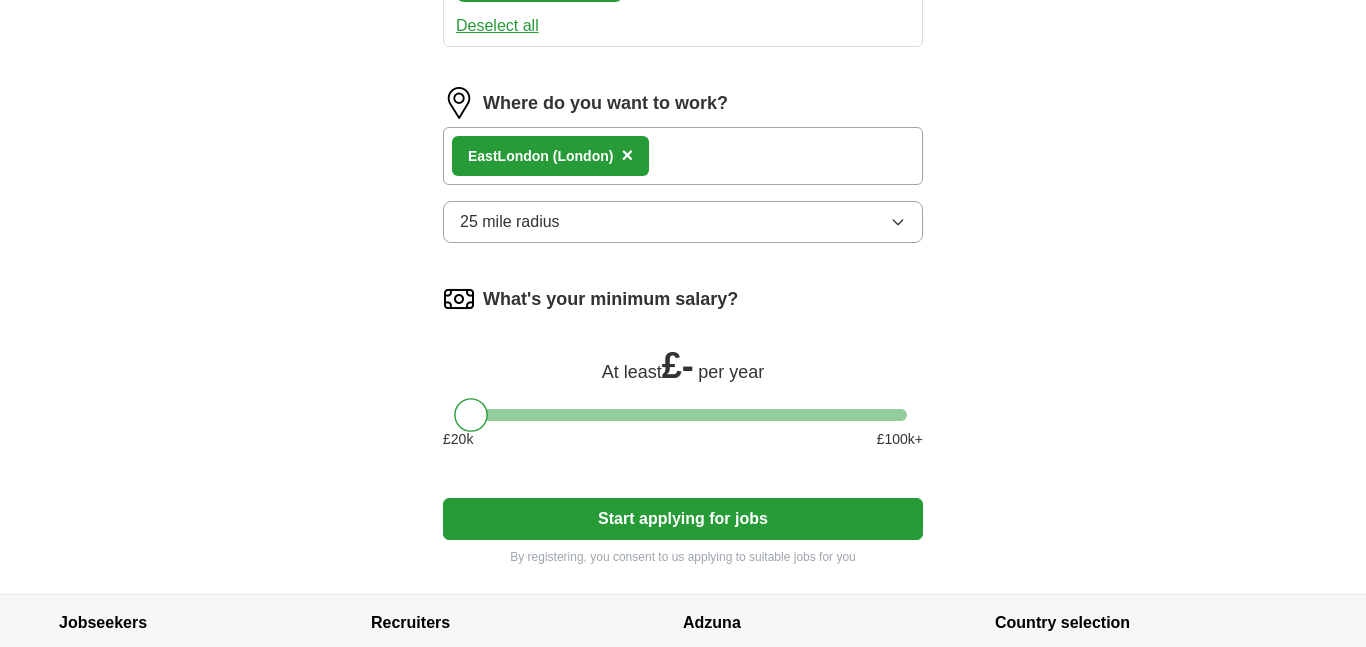 scroll, scrollTop: 1287, scrollLeft: 0, axis: vertical 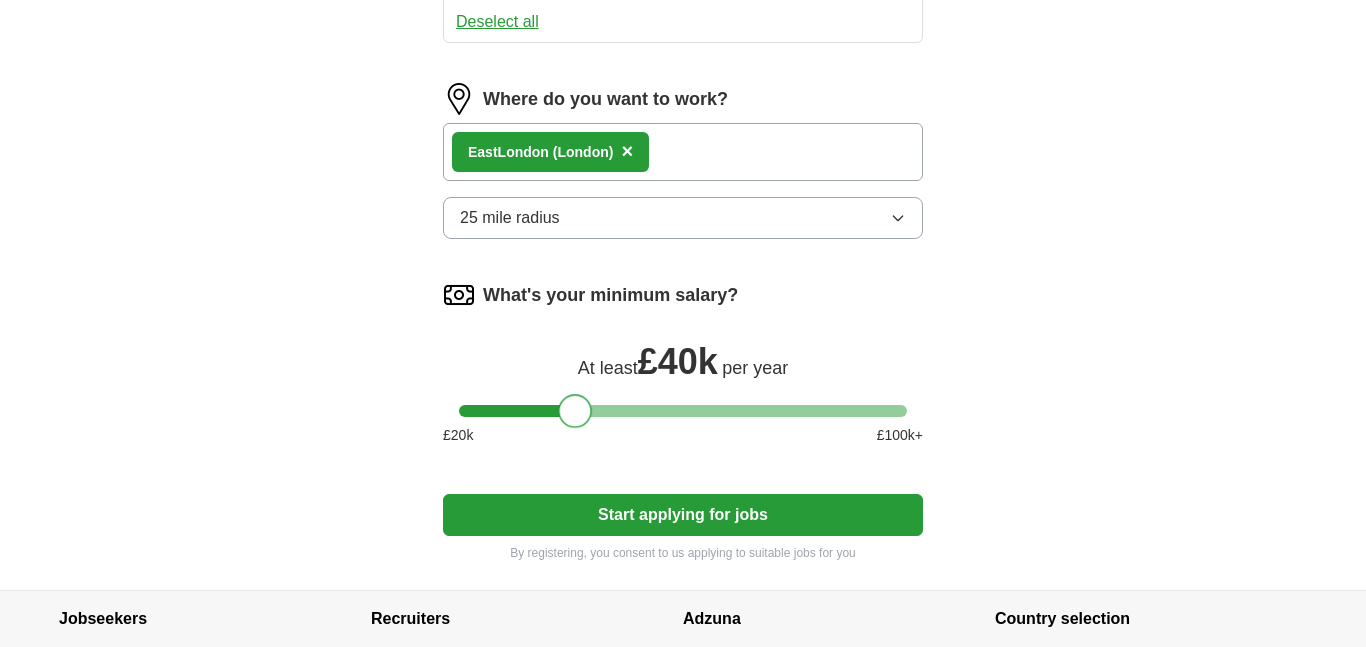 drag, startPoint x: 466, startPoint y: 418, endPoint x: 570, endPoint y: 418, distance: 104 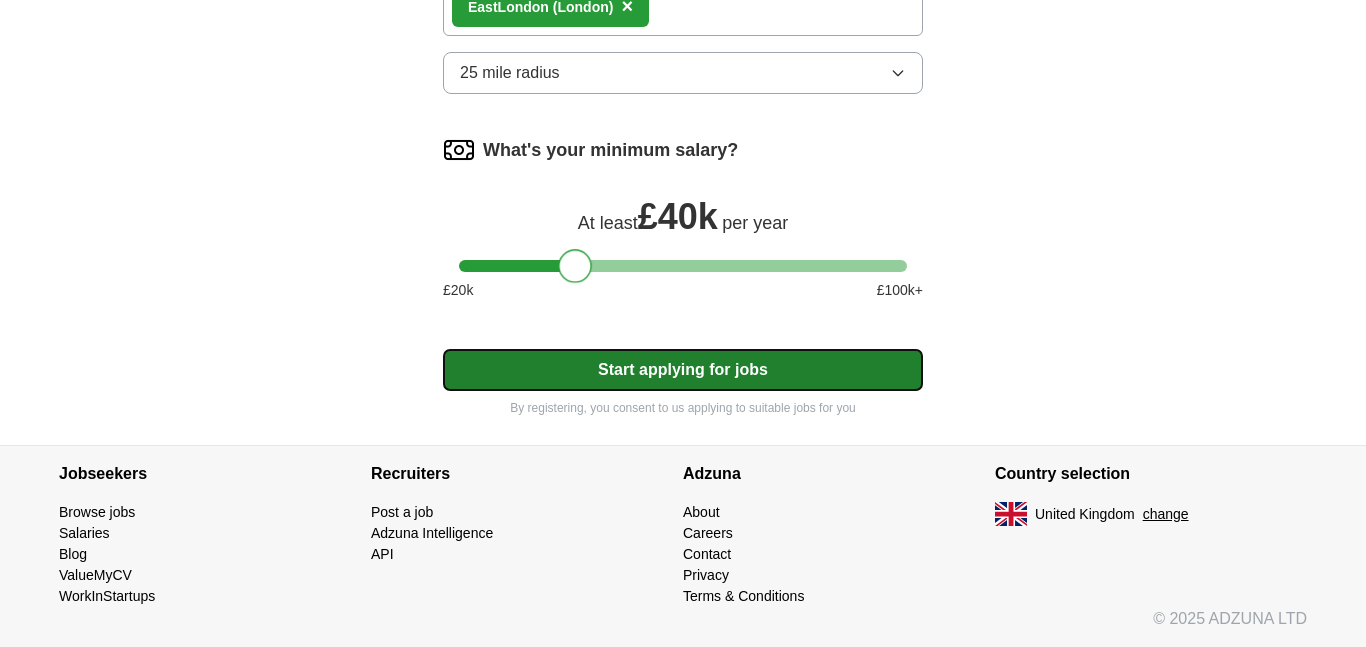 click on "Start applying for jobs" at bounding box center [683, 370] 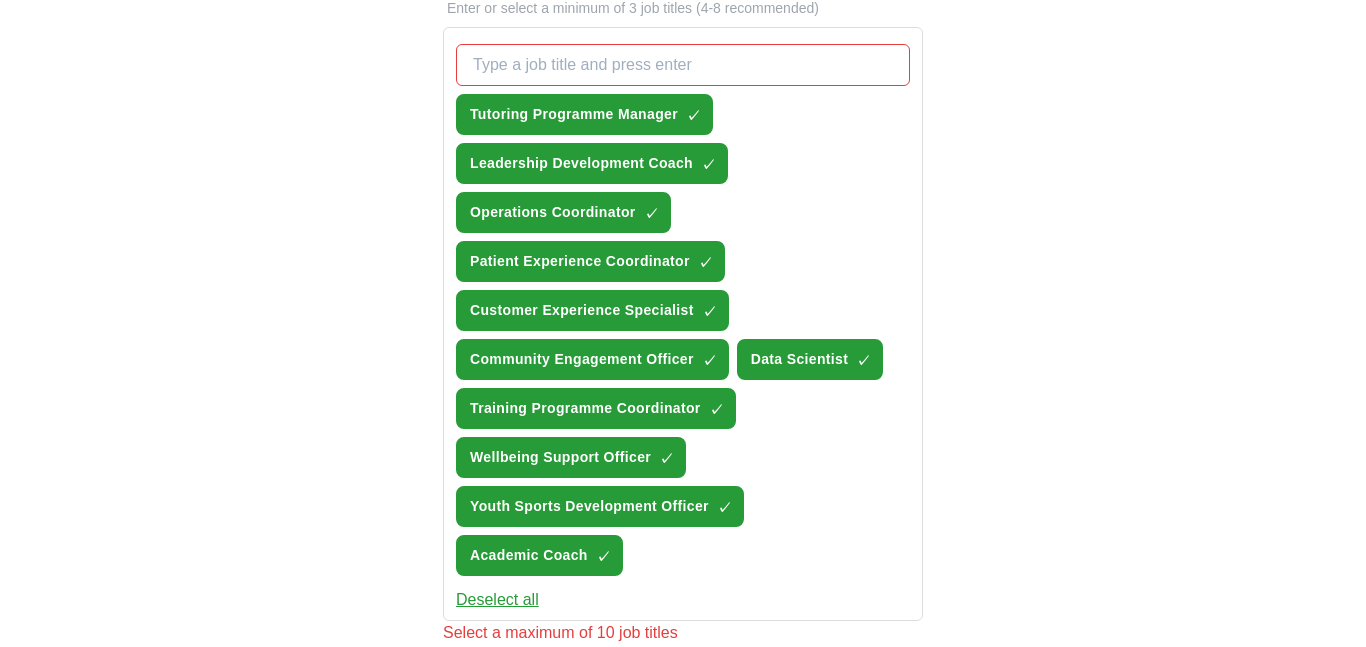 scroll, scrollTop: 707, scrollLeft: 0, axis: vertical 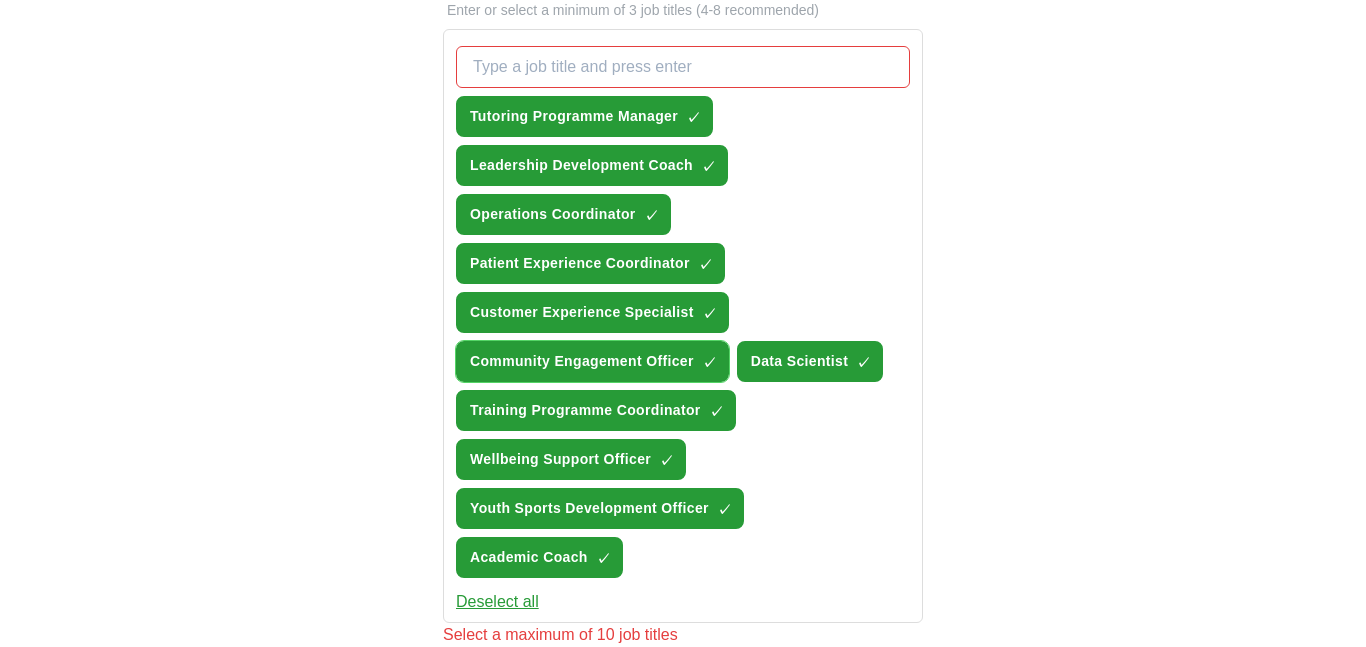 click on "×" at bounding box center (0, 0) 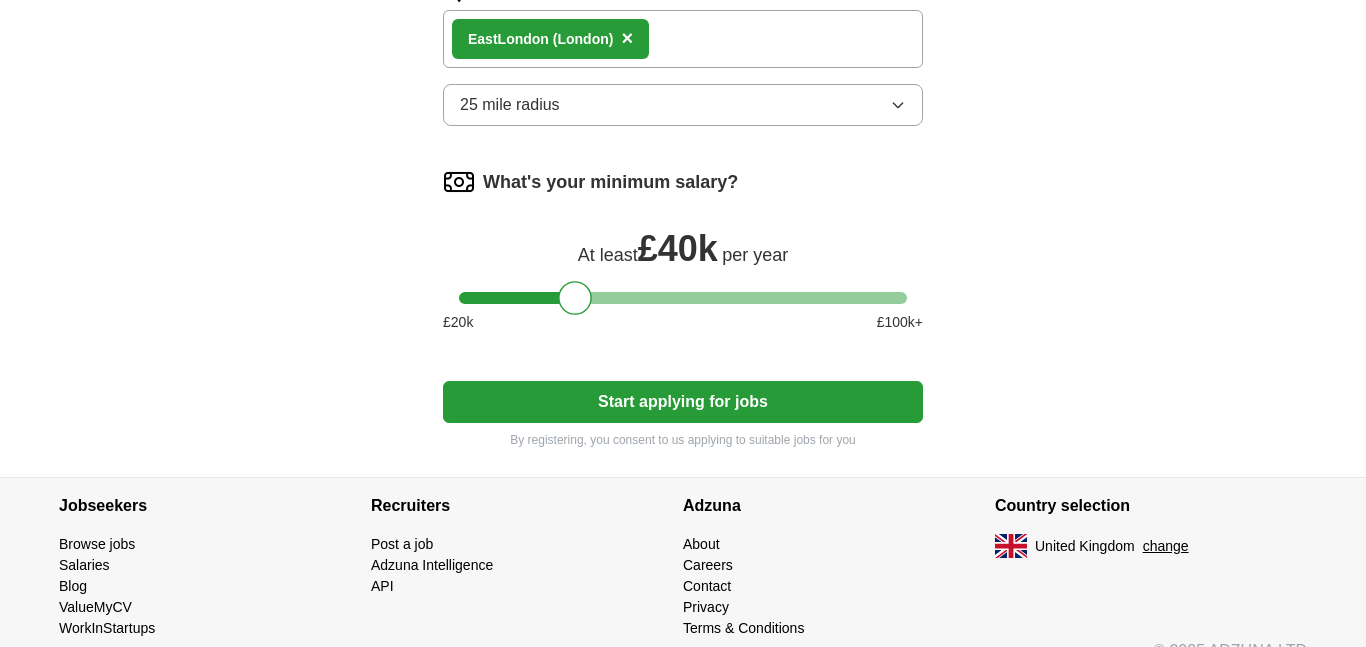 scroll, scrollTop: 1433, scrollLeft: 0, axis: vertical 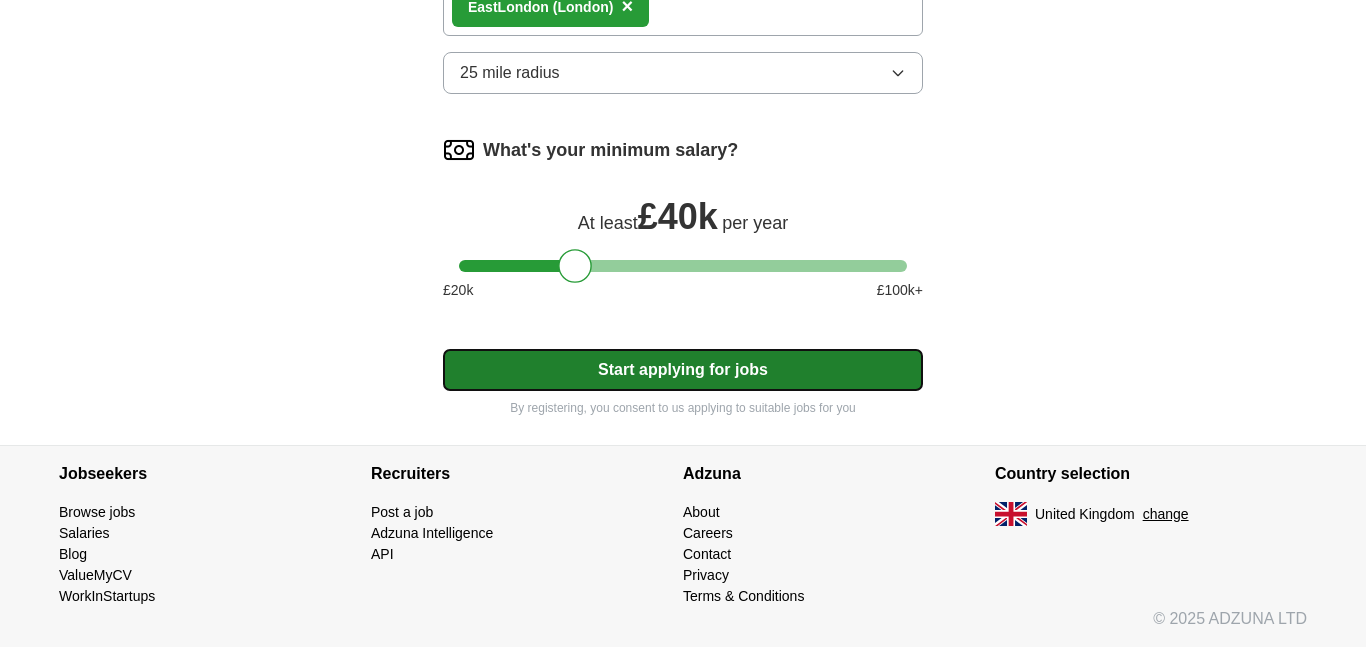 click on "Start applying for jobs" at bounding box center [683, 370] 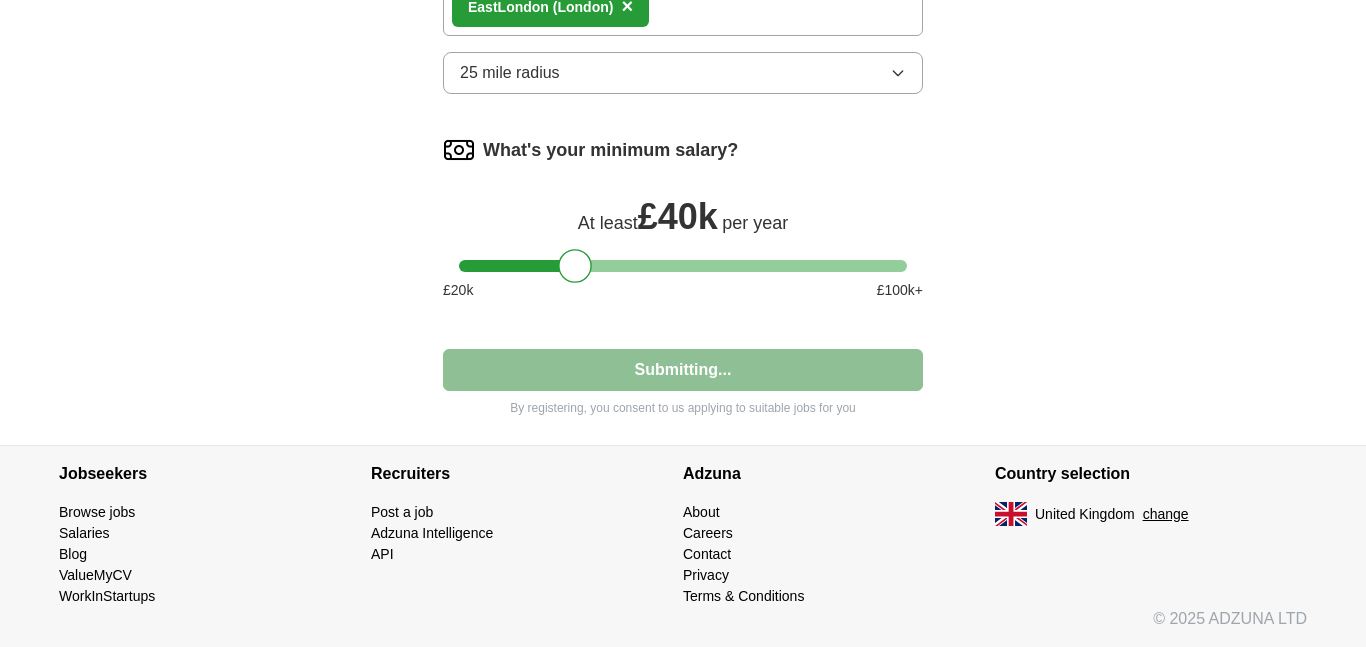 select on "**" 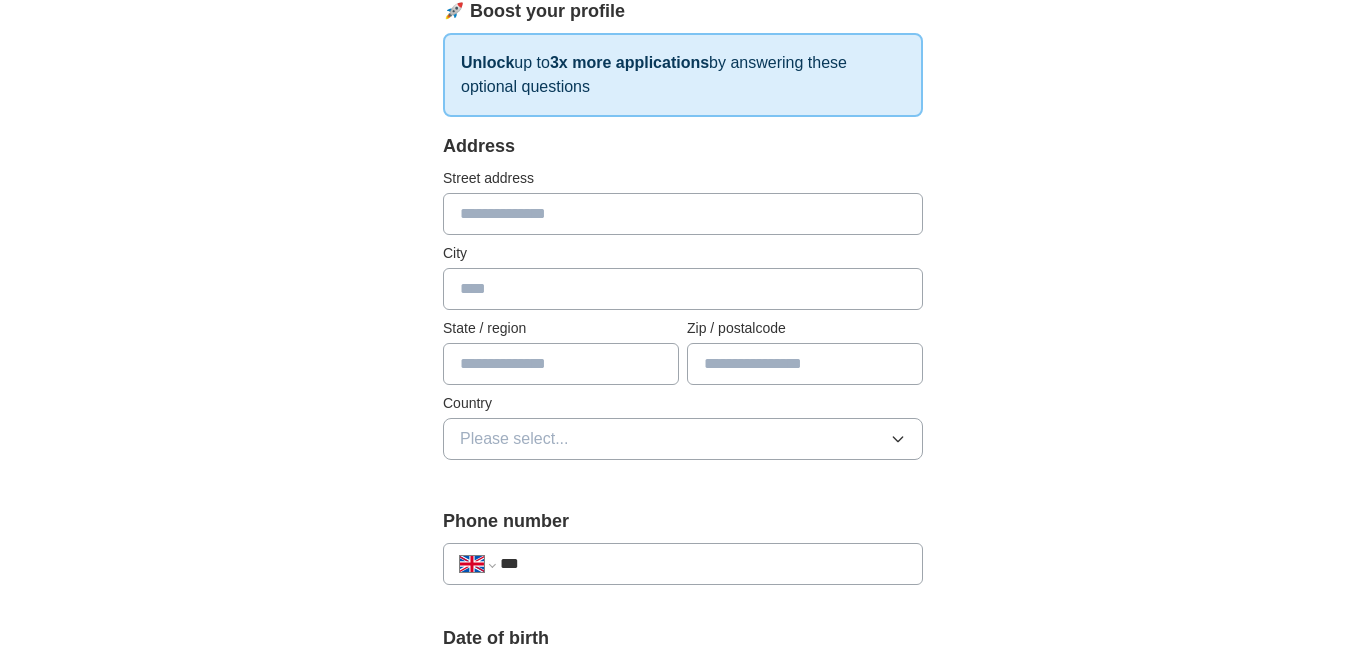 scroll, scrollTop: 309, scrollLeft: 0, axis: vertical 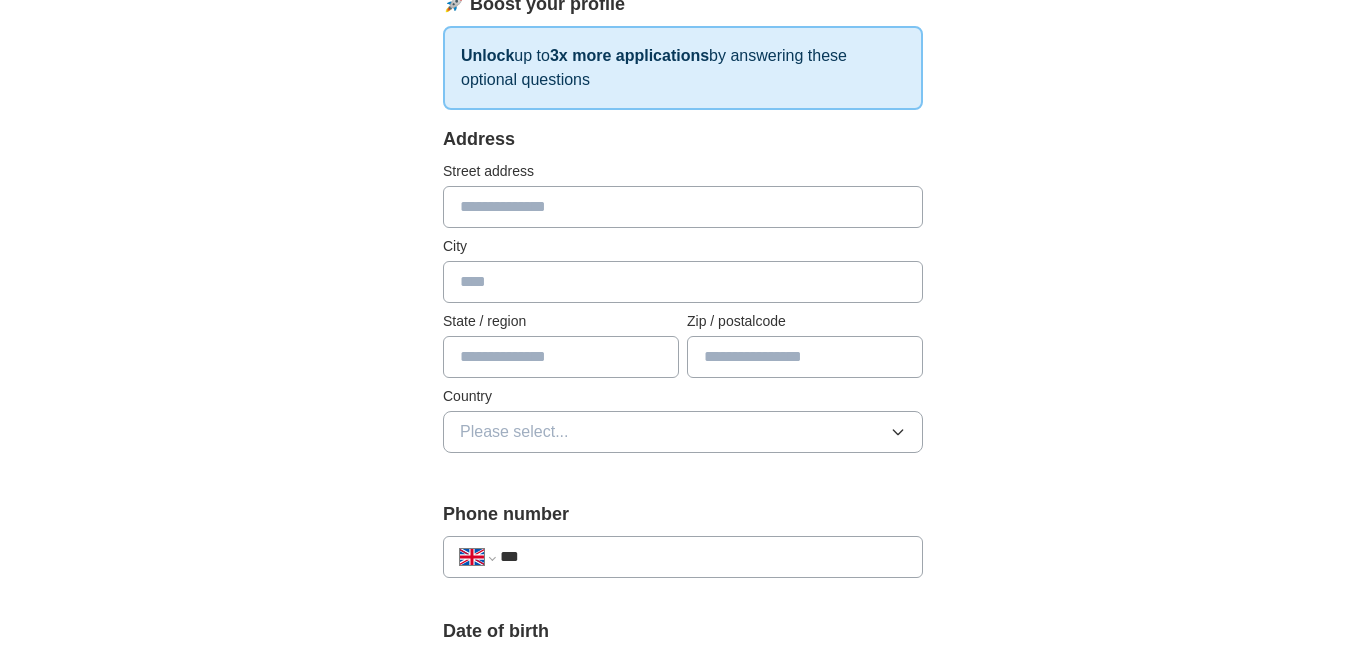 click at bounding box center (683, 207) 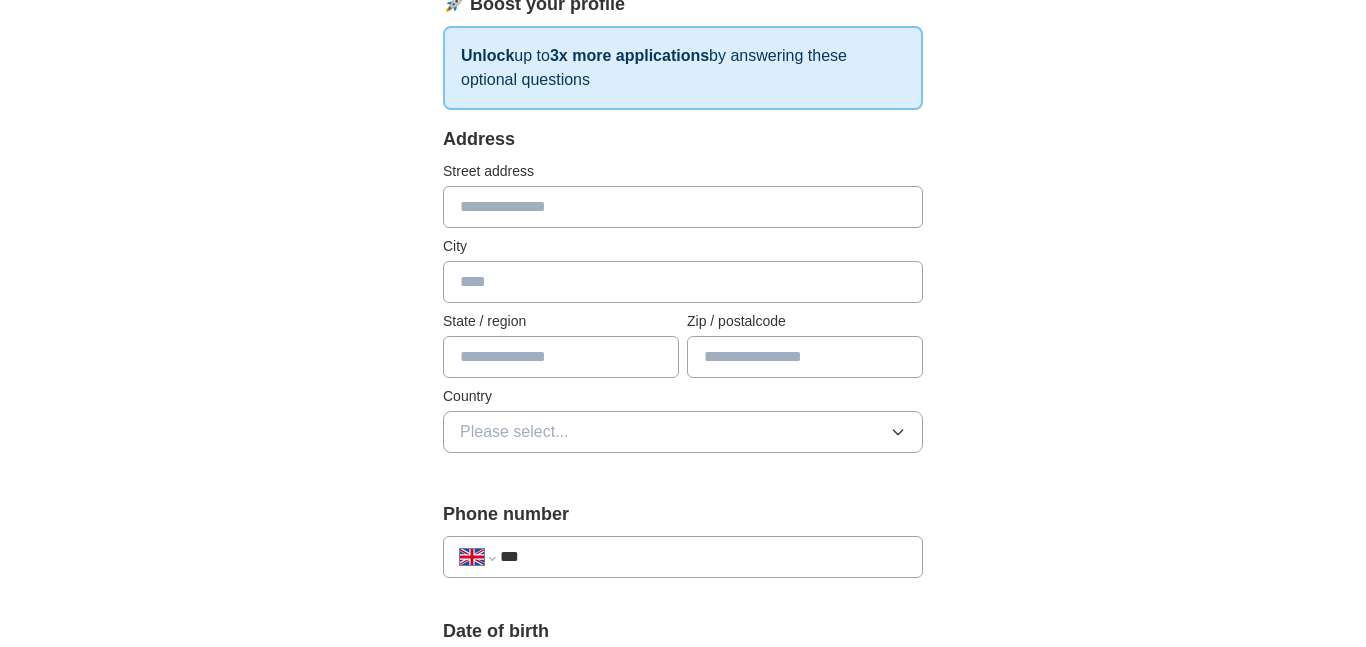 type on "**********" 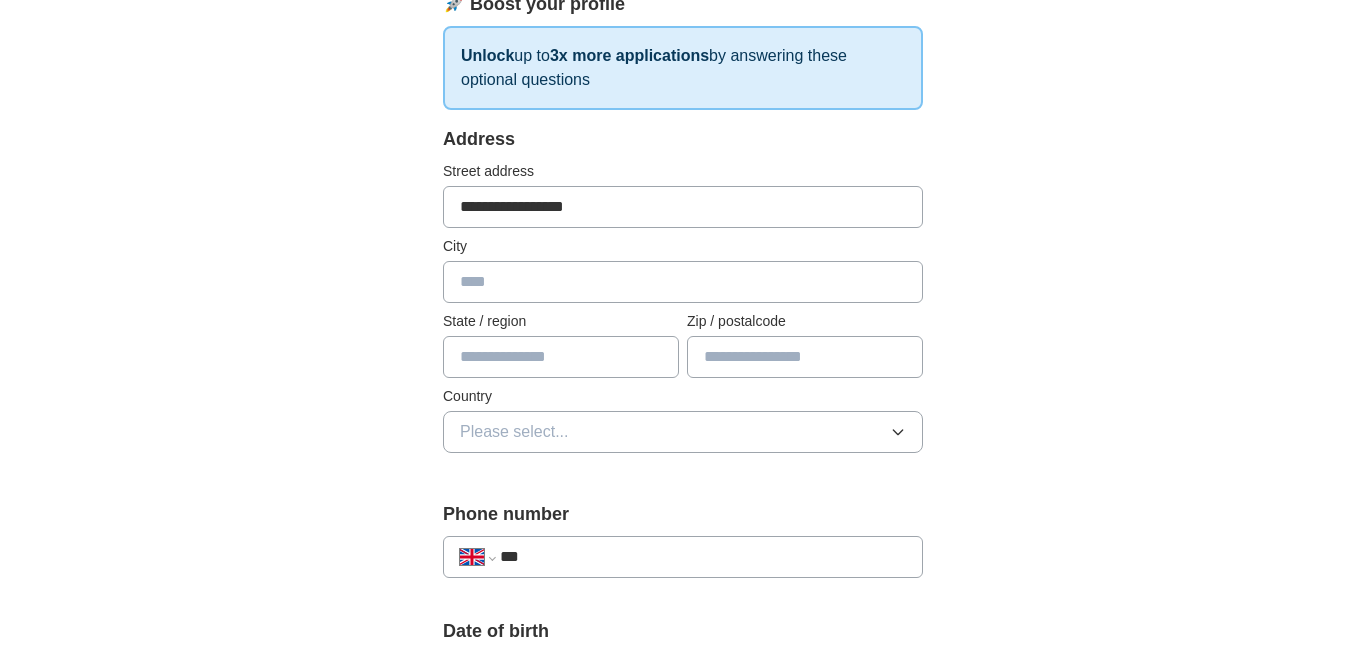 type on "******" 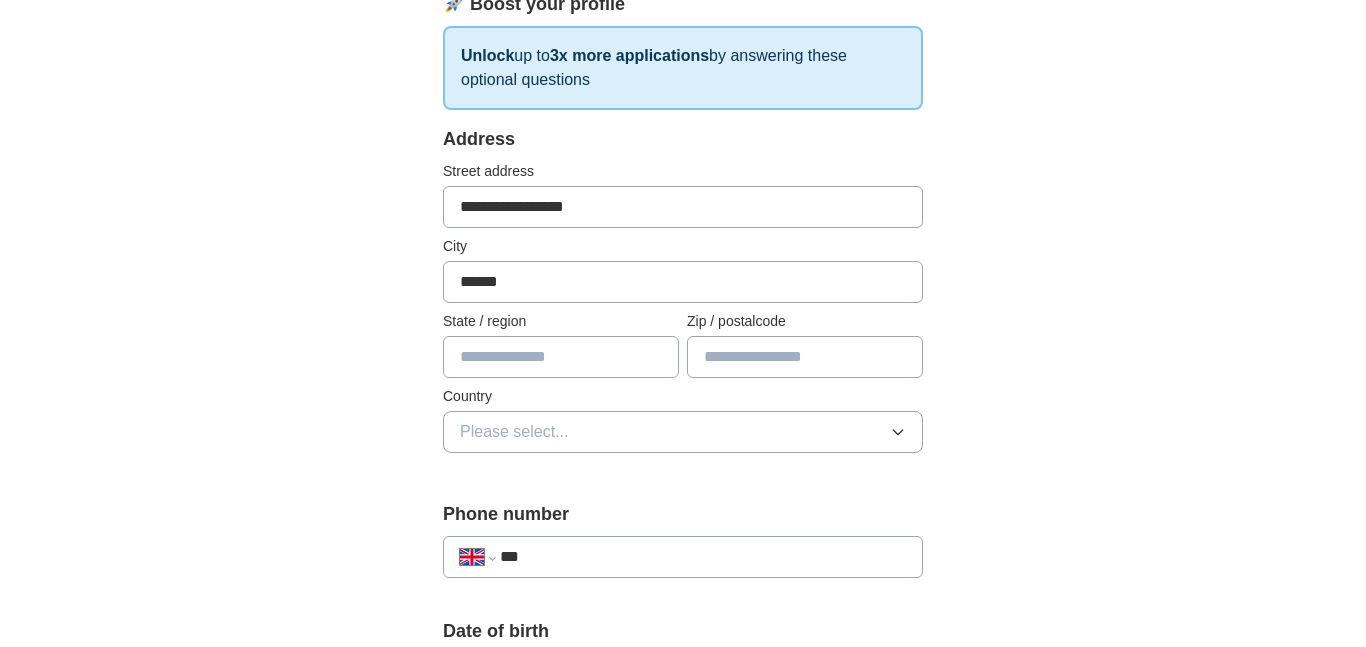 type on "*****" 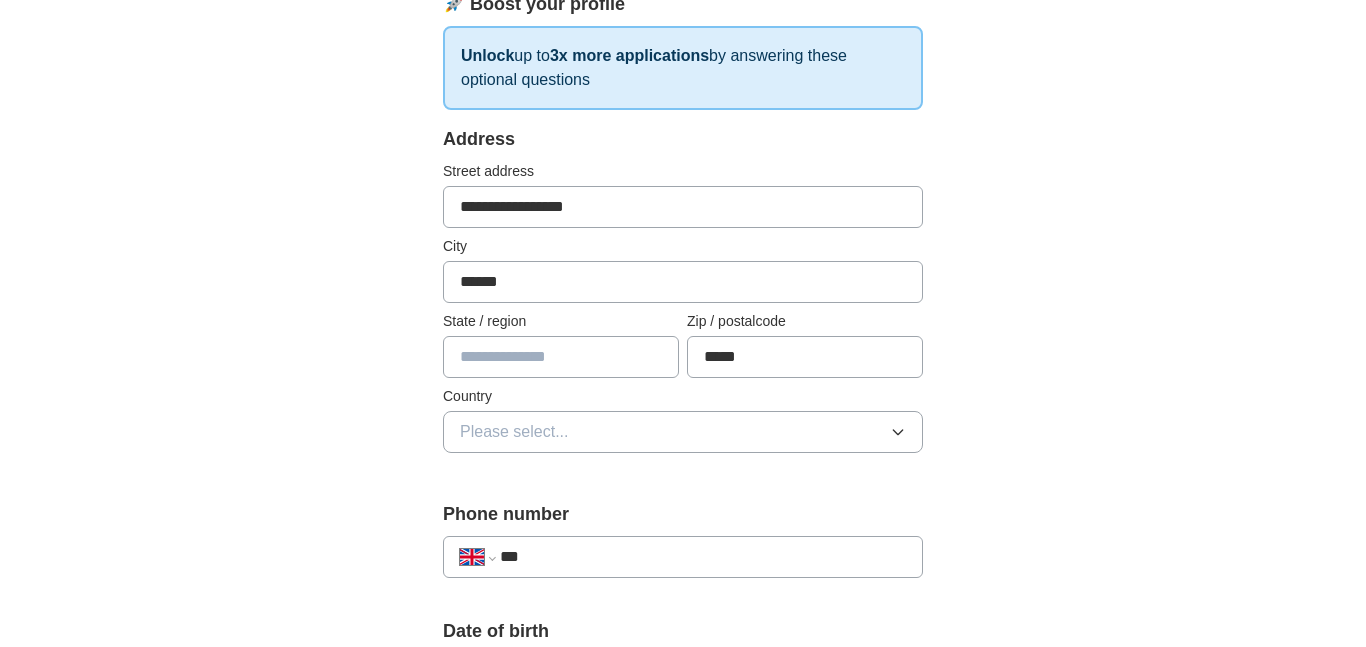click at bounding box center (561, 357) 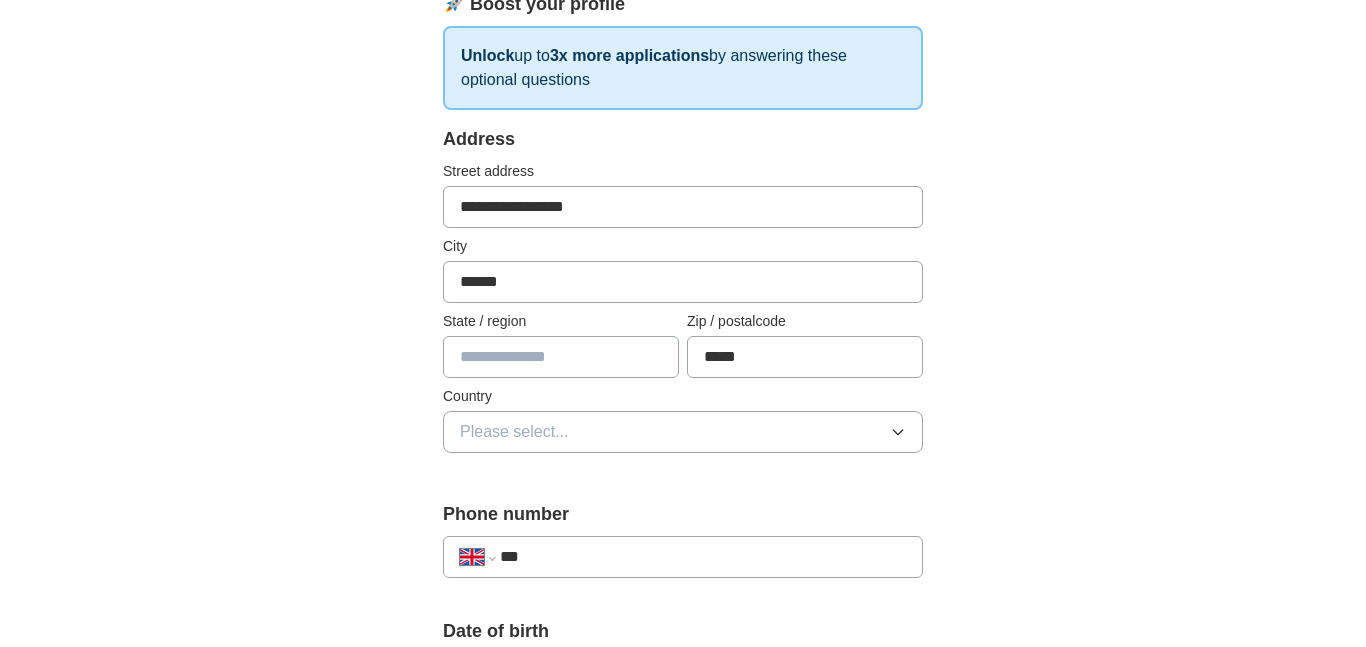 type on "*******" 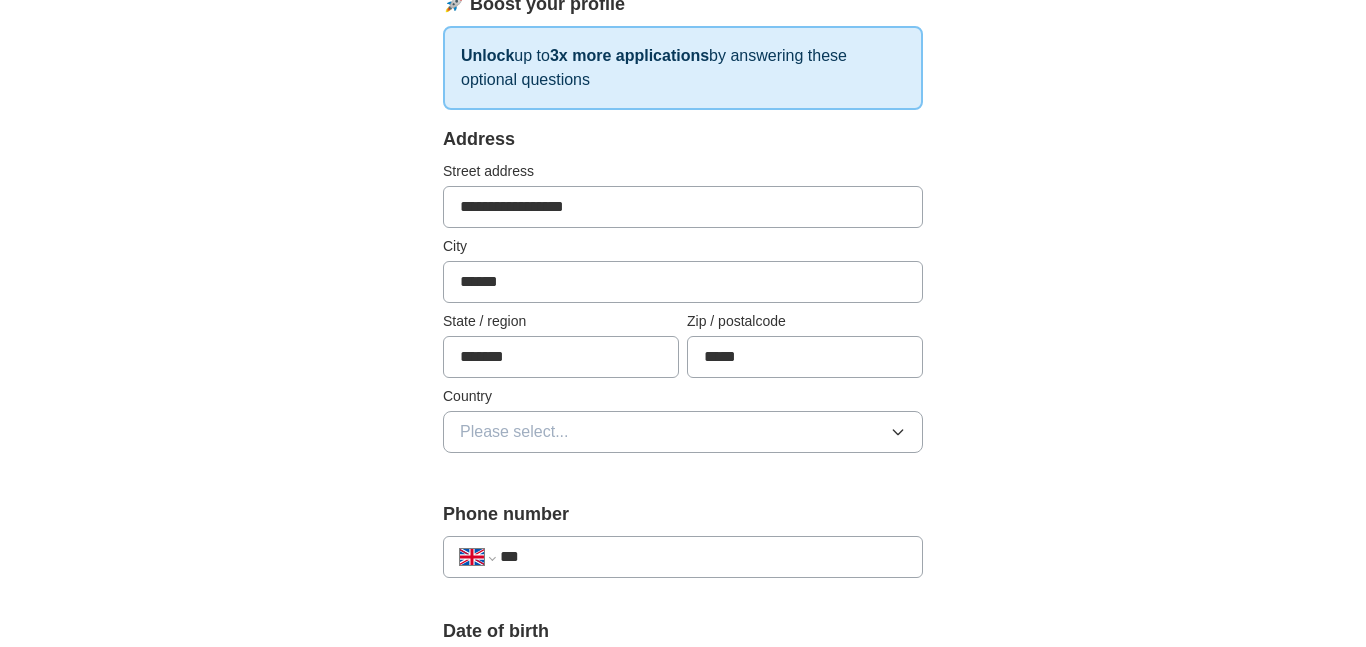 click on "🎉 You're applying , [FIRST] [LAST] ! ApplyIQ will start searching for relevant jobs that match your profile - we'll notify you by email each time we submit an application 🚀 Boost your profile Unlock up to 3x more applications by answering these optional questions Address [STREET_ADDRESS] [CITY] [STATE] [POSTAL_CODE] [COUNTRY] Phone number [PHONE]" at bounding box center [683, 705] 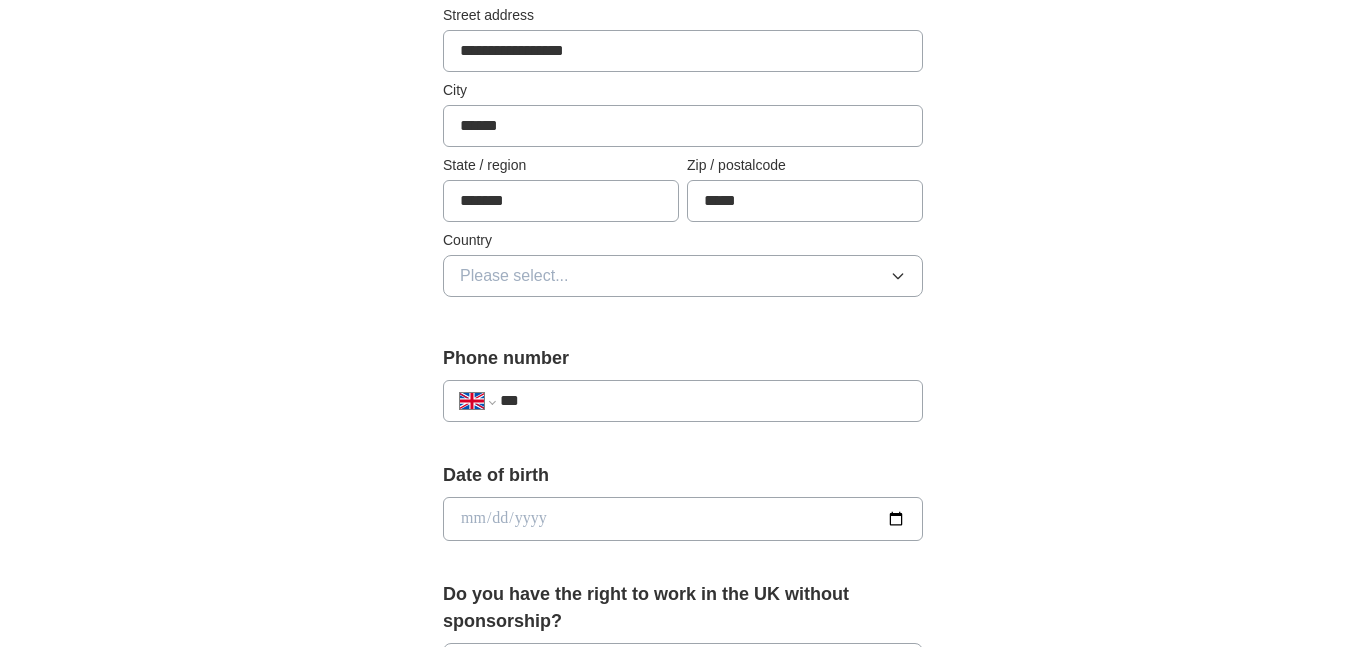 scroll, scrollTop: 476, scrollLeft: 0, axis: vertical 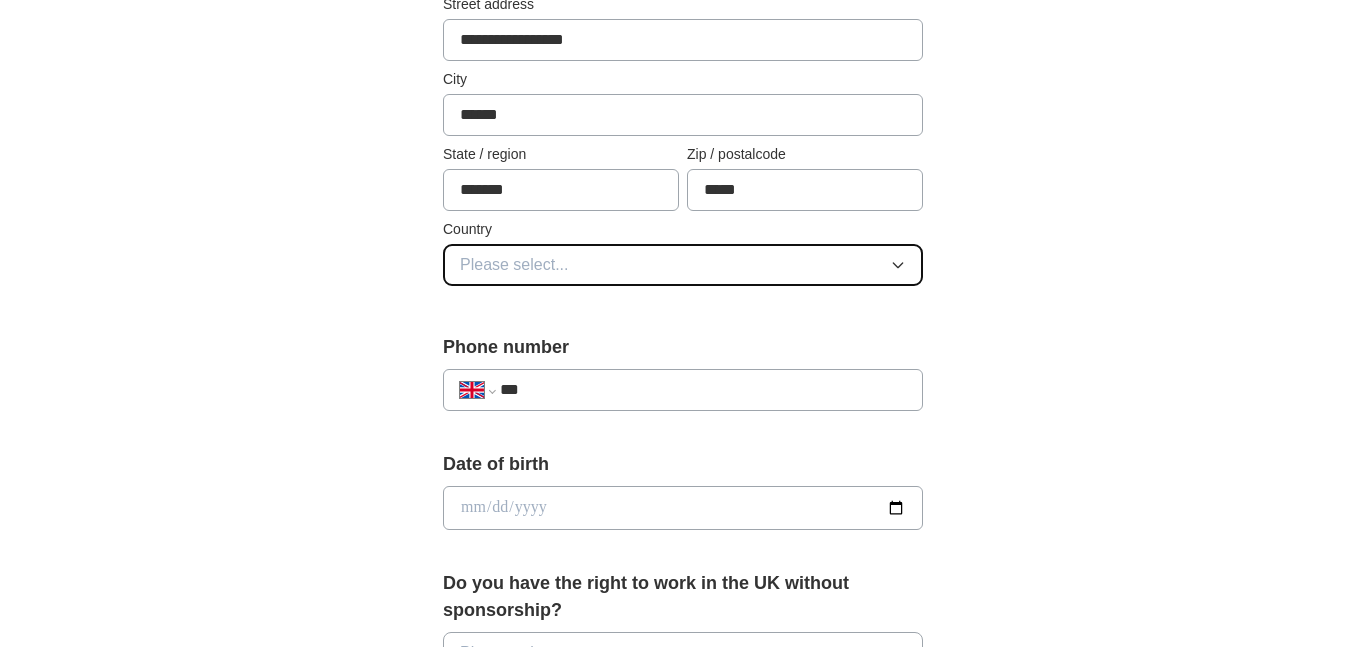click on "Please select..." at bounding box center [683, 265] 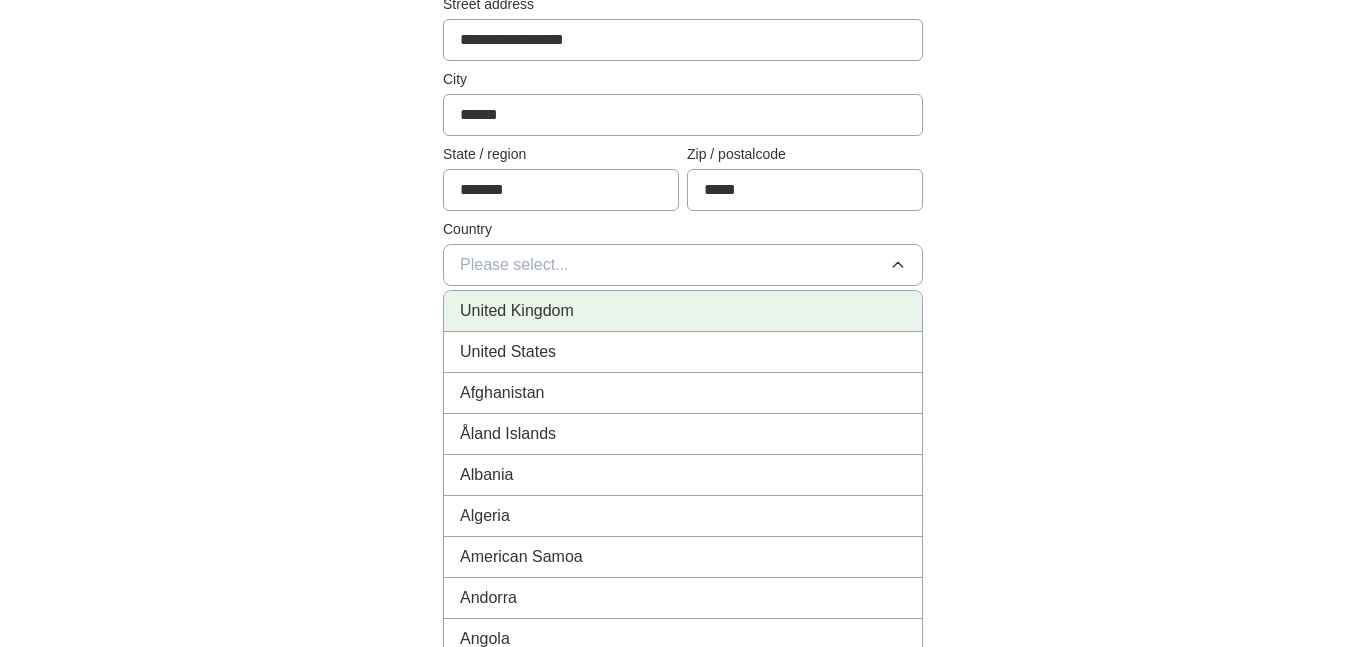 click on "United Kingdom" at bounding box center (683, 311) 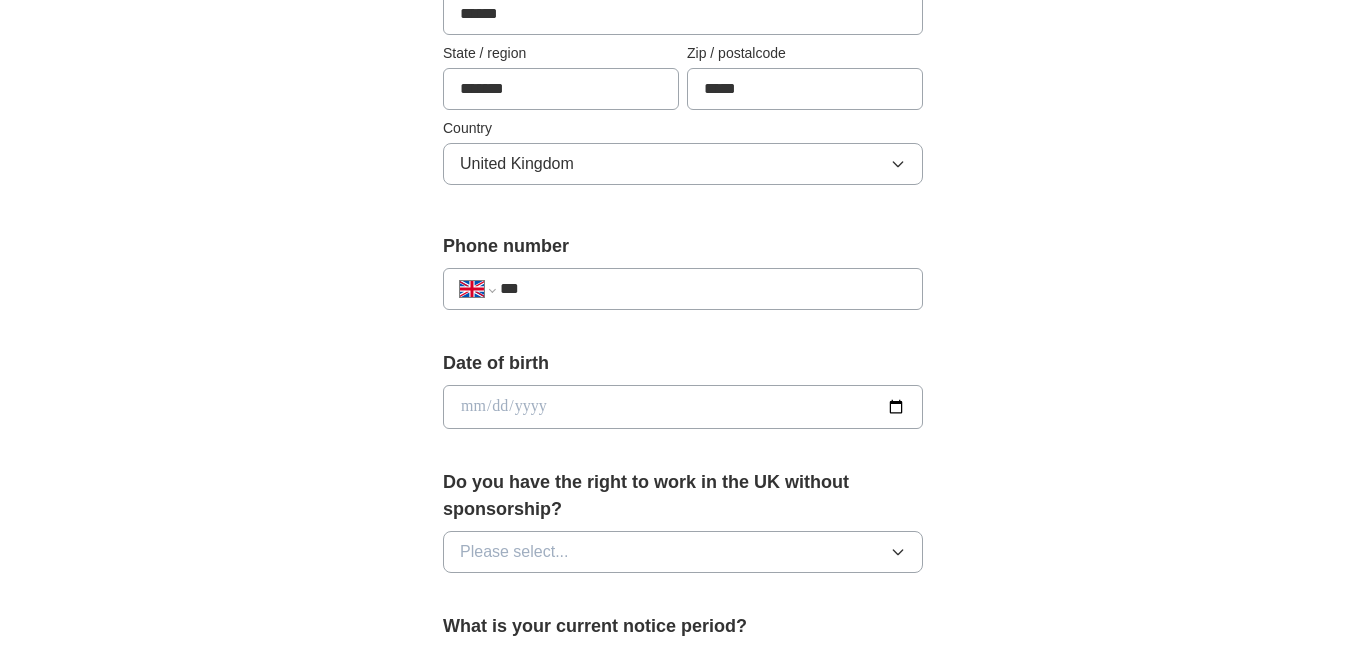 scroll, scrollTop: 595, scrollLeft: 0, axis: vertical 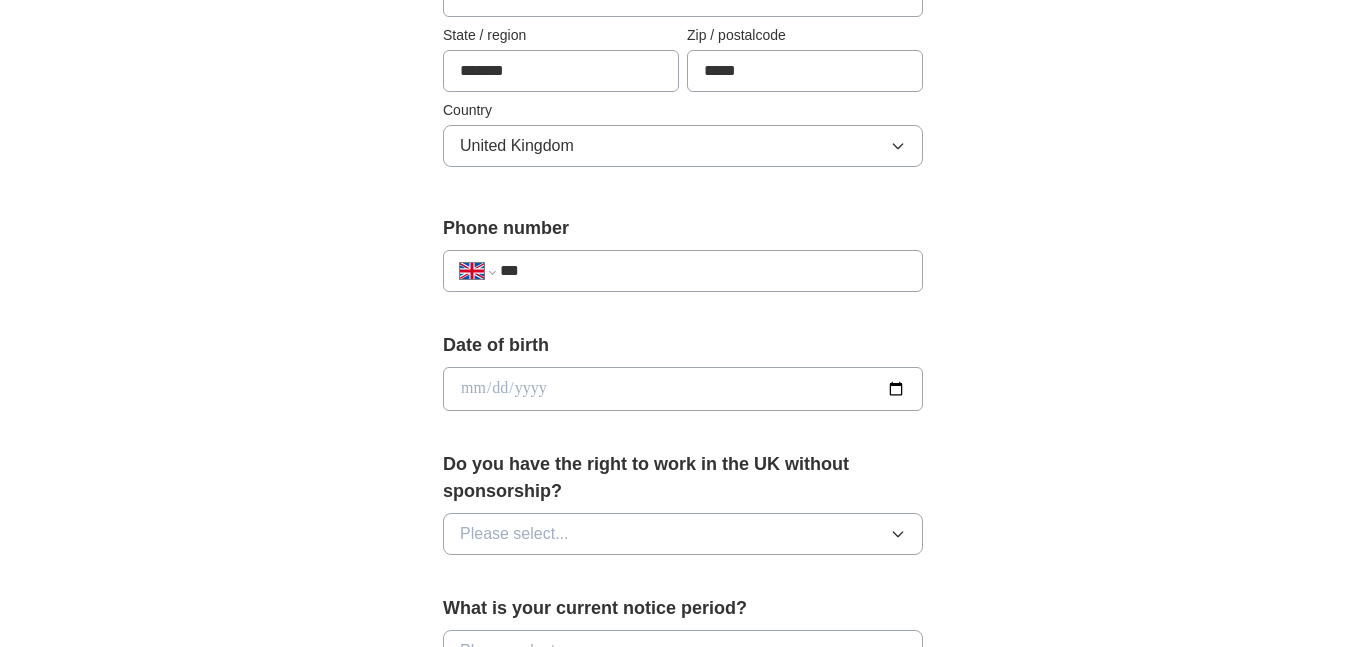 click on "***" at bounding box center (703, 271) 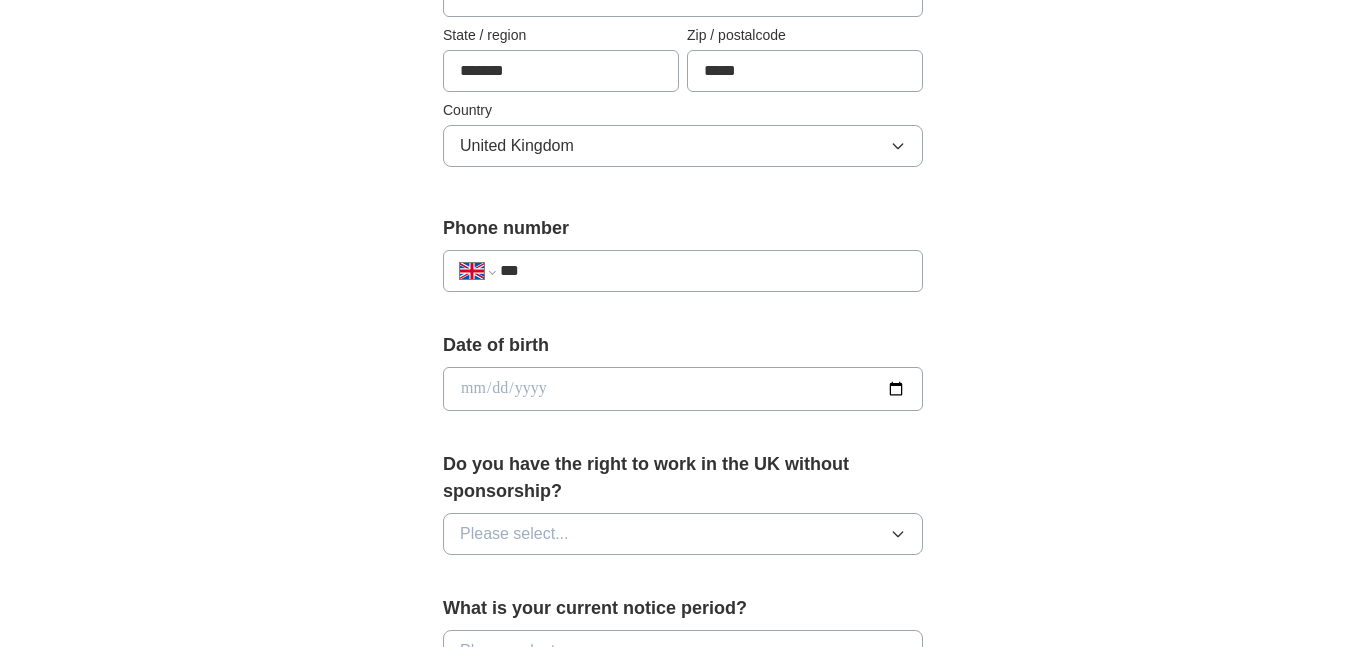type on "**********" 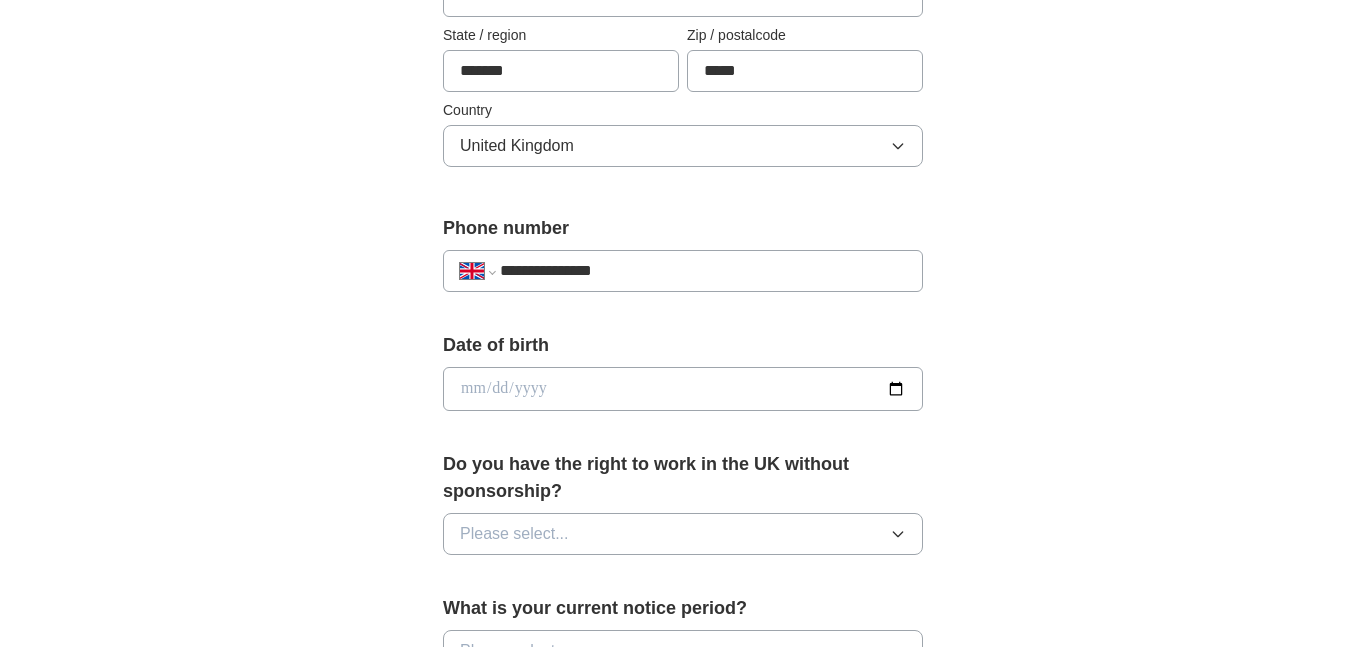 scroll, scrollTop: 691, scrollLeft: 0, axis: vertical 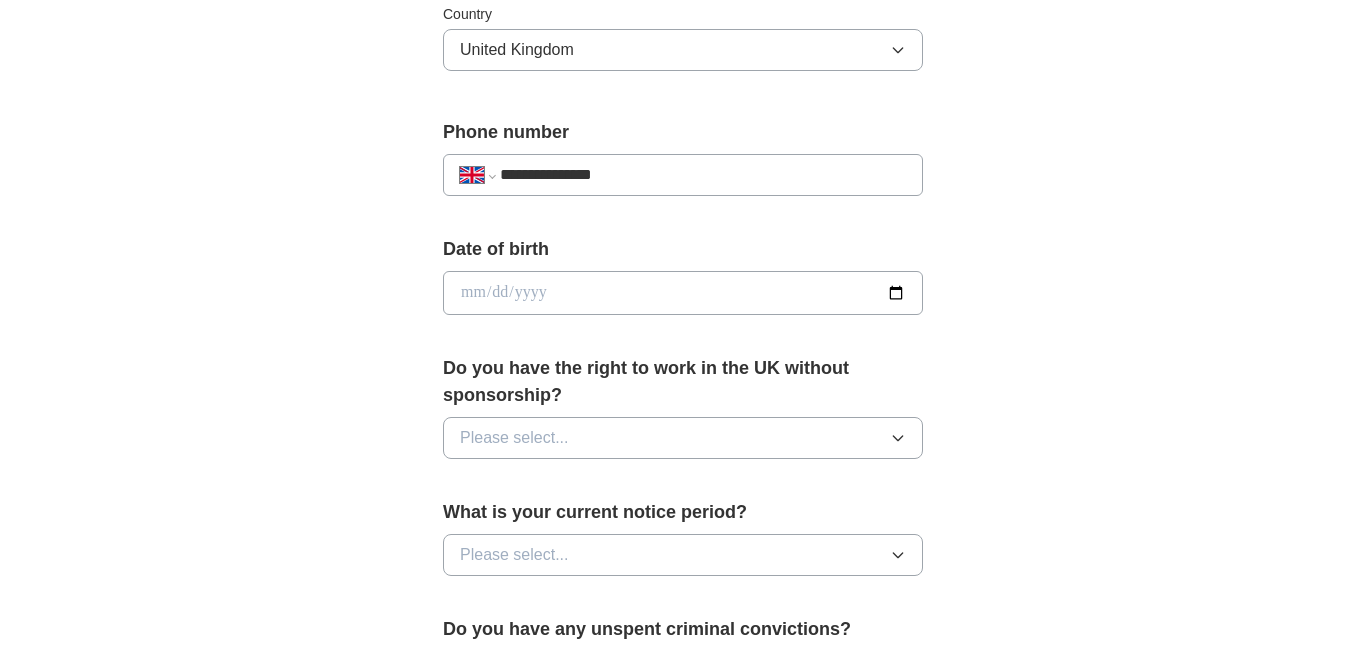 click at bounding box center (683, 293) 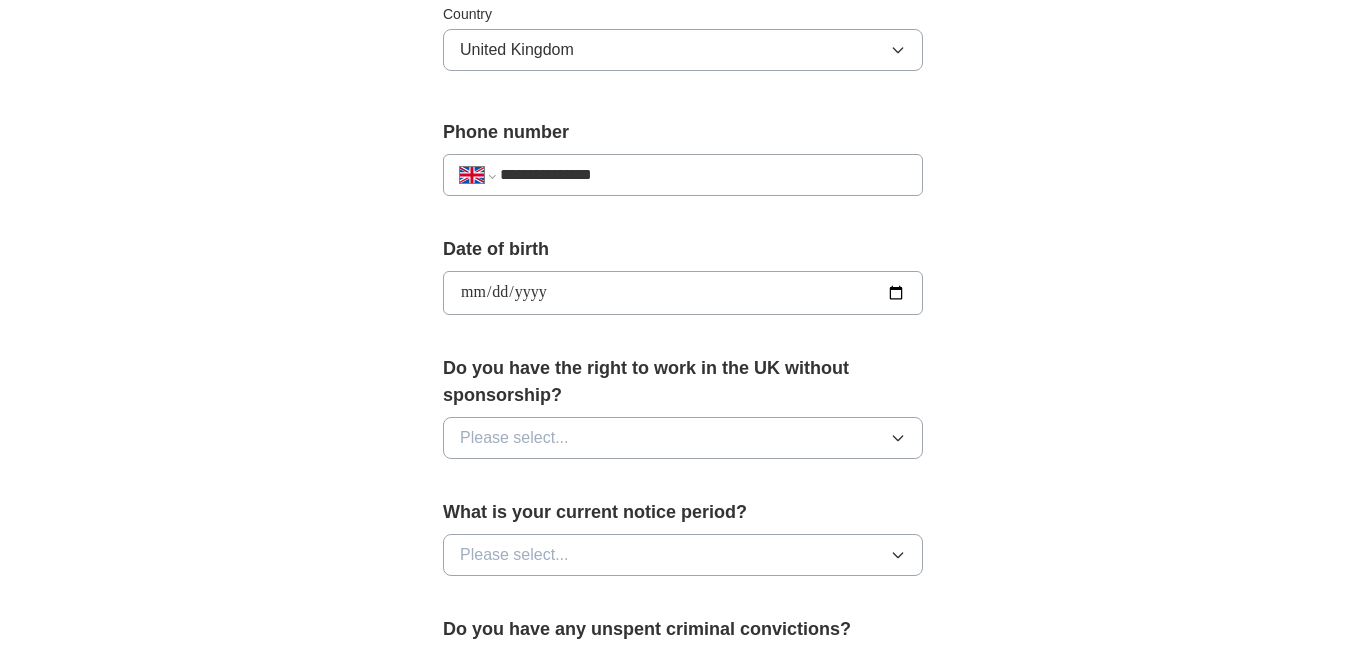 type on "**********" 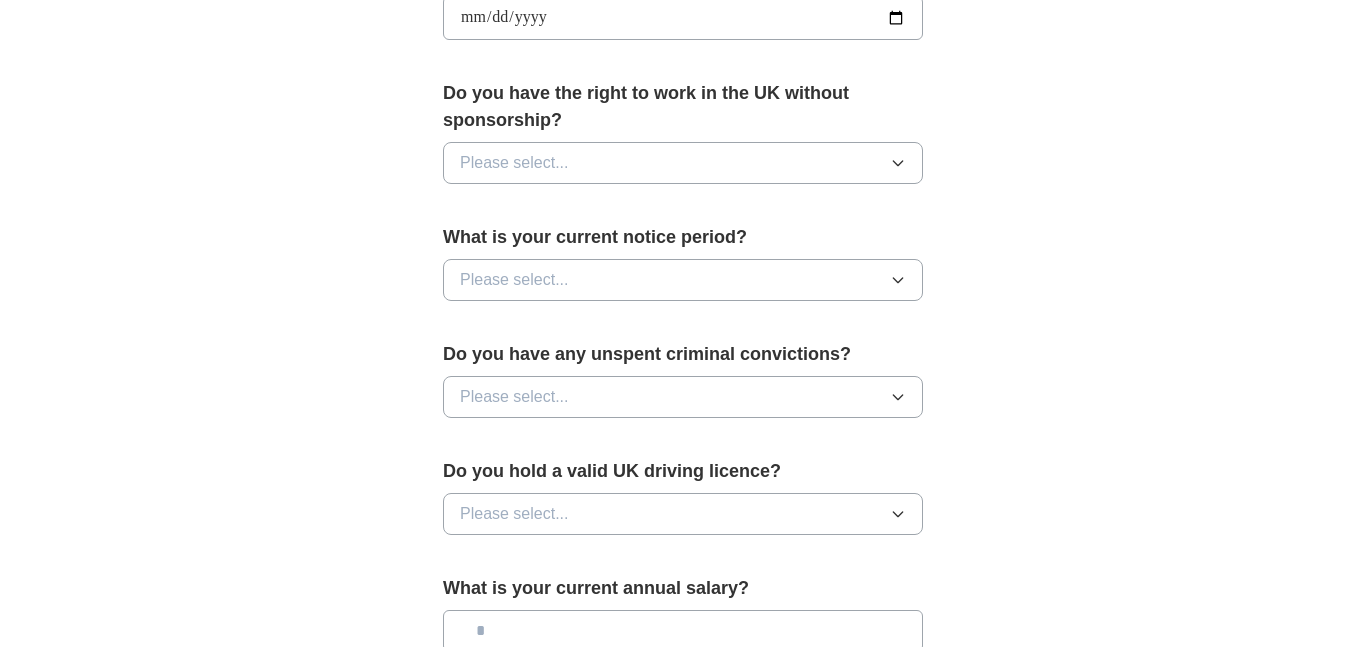 scroll, scrollTop: 965, scrollLeft: 0, axis: vertical 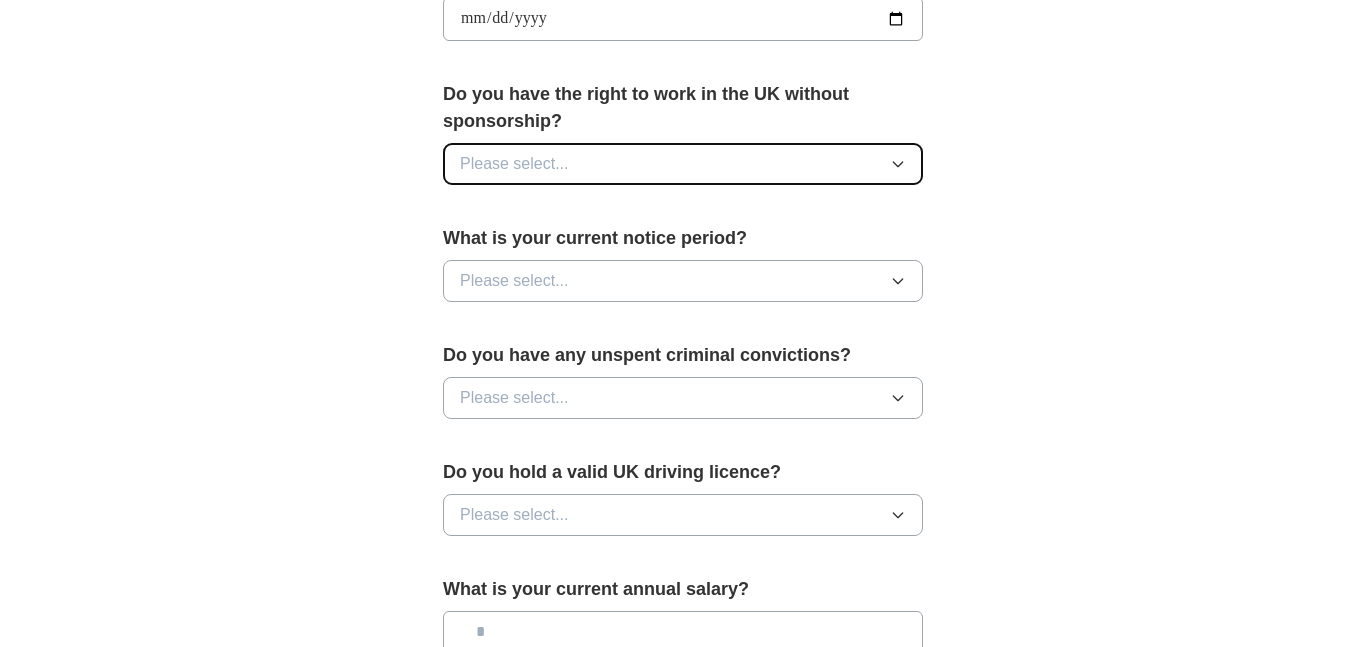 click on "Please select..." at bounding box center [683, 164] 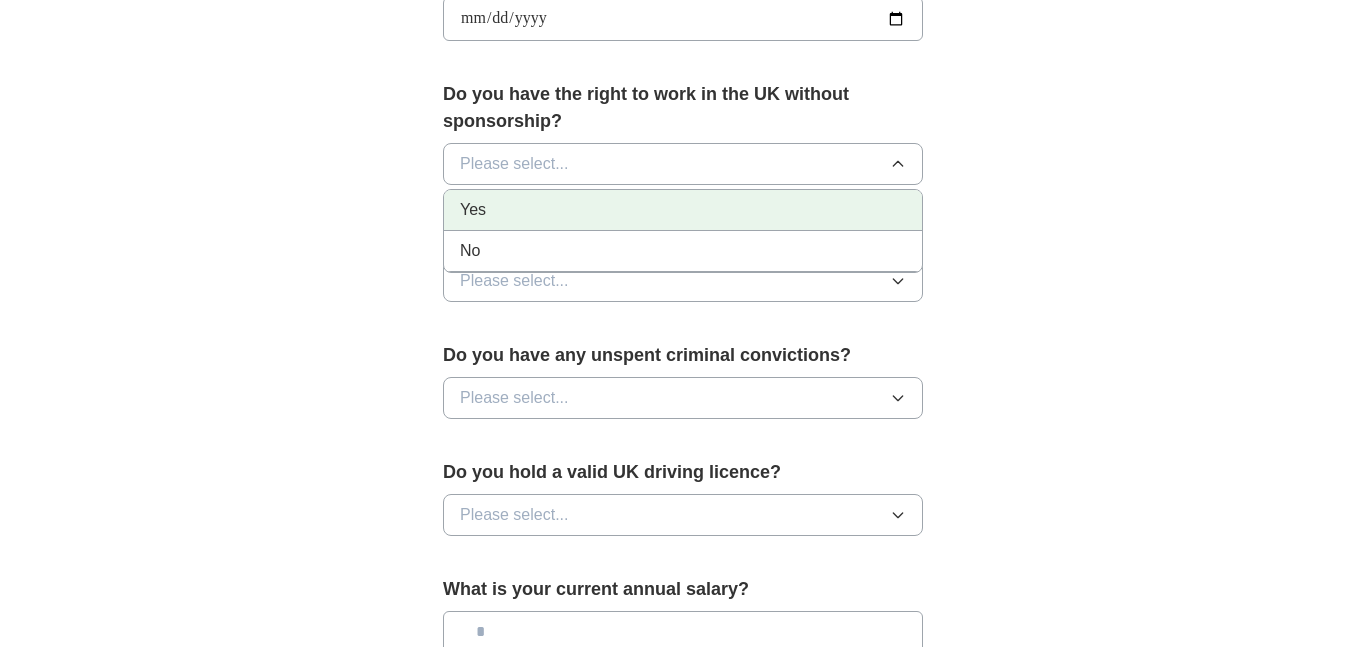 click on "Yes" at bounding box center (683, 210) 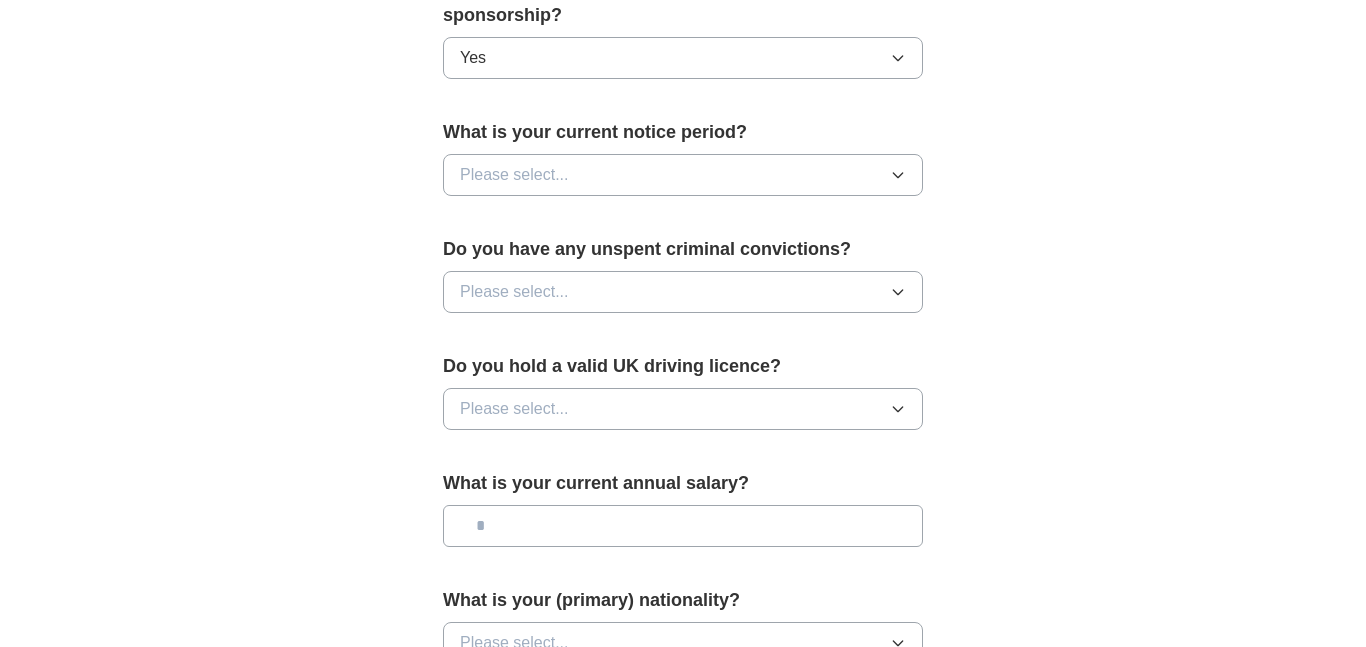 scroll, scrollTop: 1075, scrollLeft: 0, axis: vertical 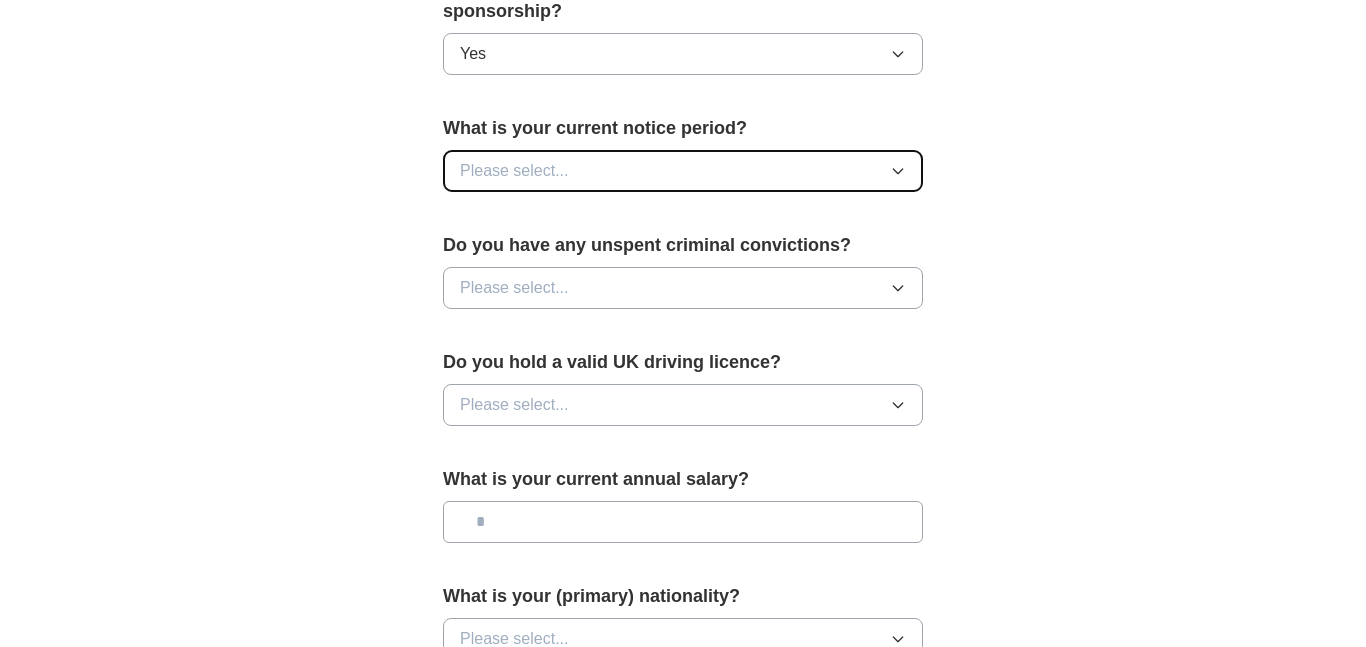 click on "Please select..." at bounding box center [683, 171] 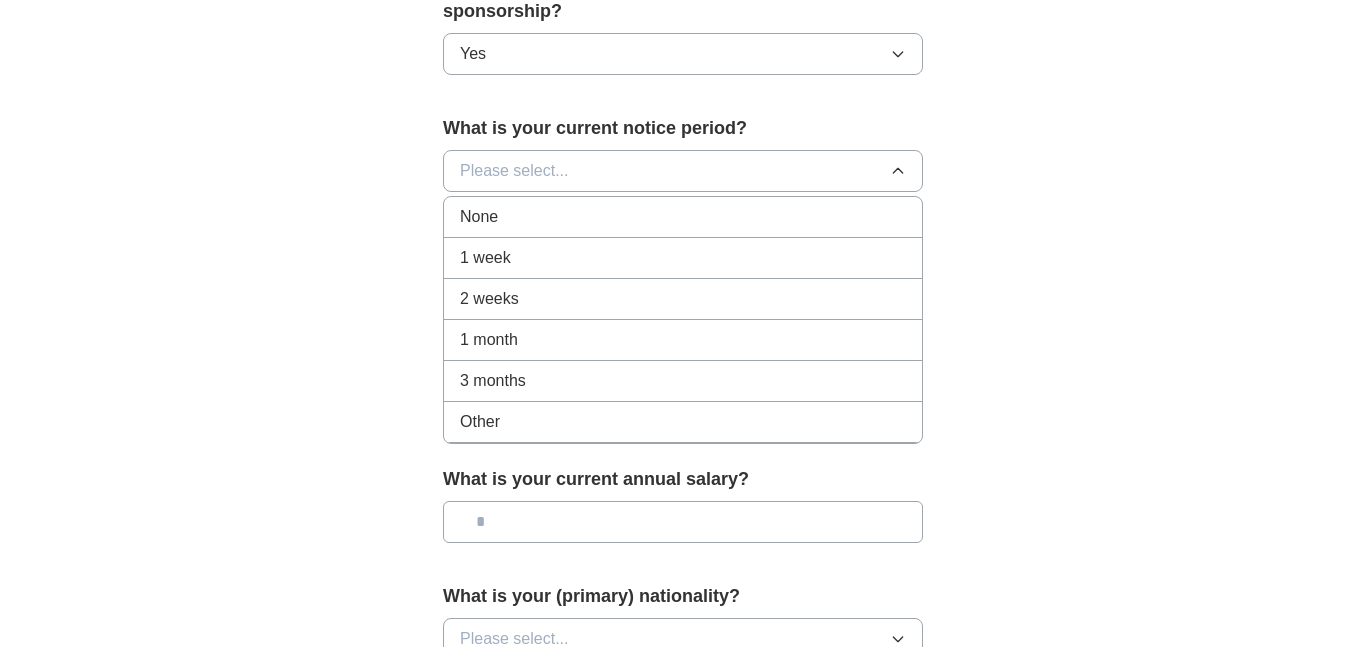 click on "What is your current notice period? Please select... None 1 week 2 weeks 1 month 3 months Other" at bounding box center (683, 161) 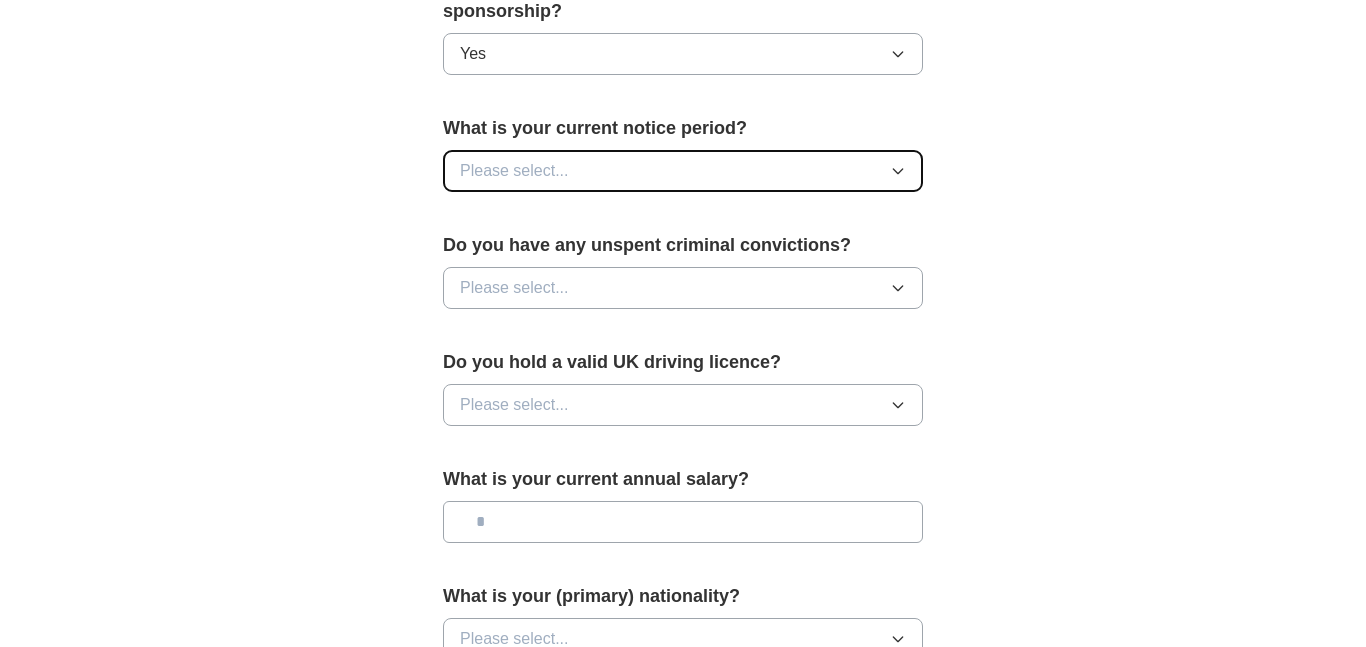 click on "Please select..." at bounding box center [683, 171] 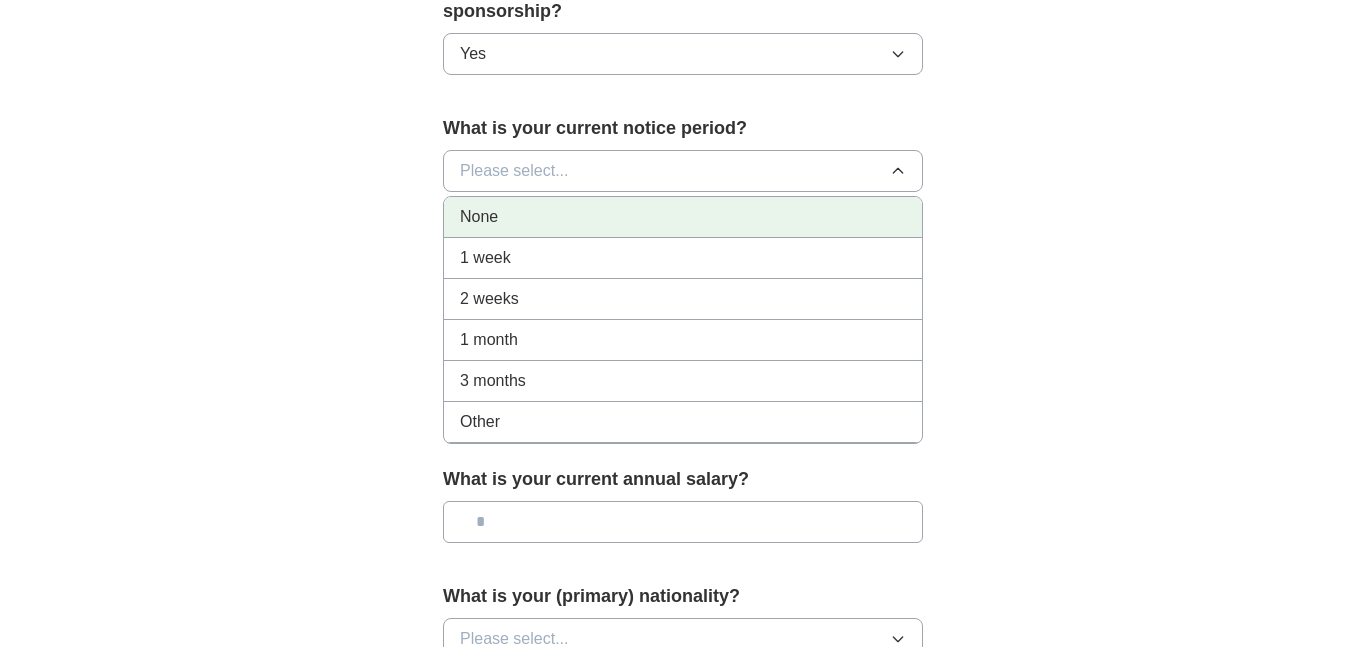 click on "None" at bounding box center [683, 217] 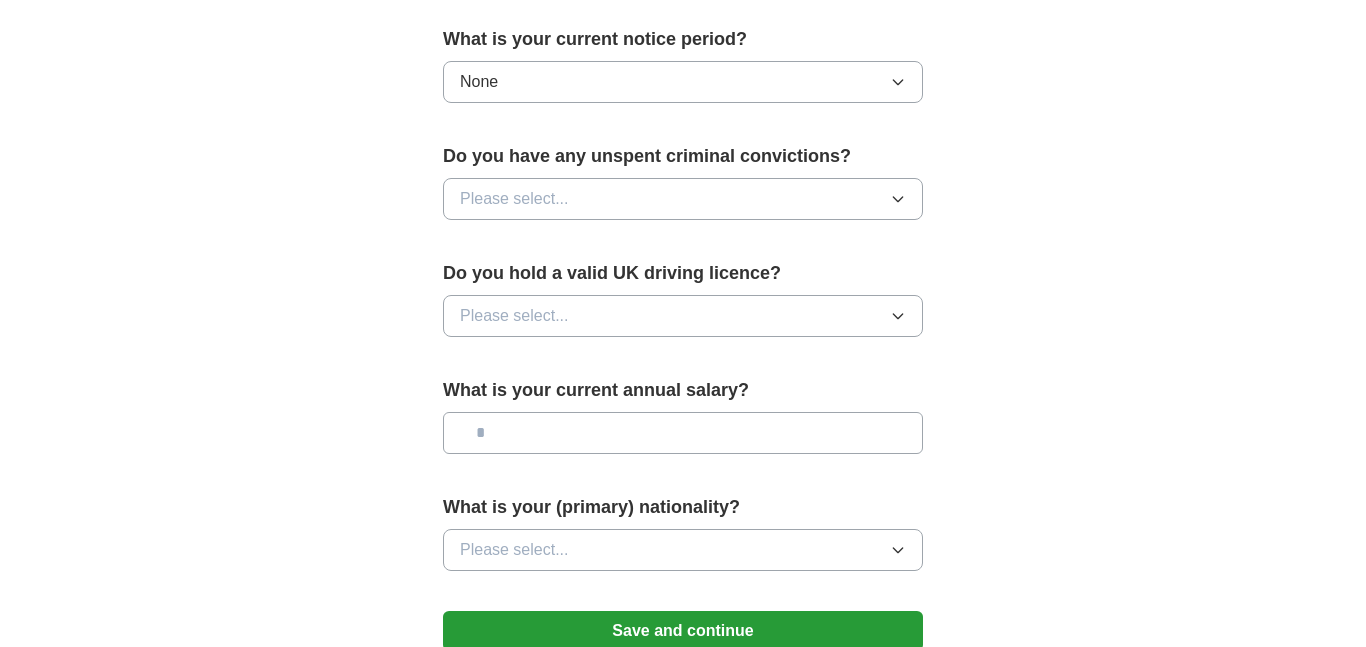 scroll, scrollTop: 1165, scrollLeft: 0, axis: vertical 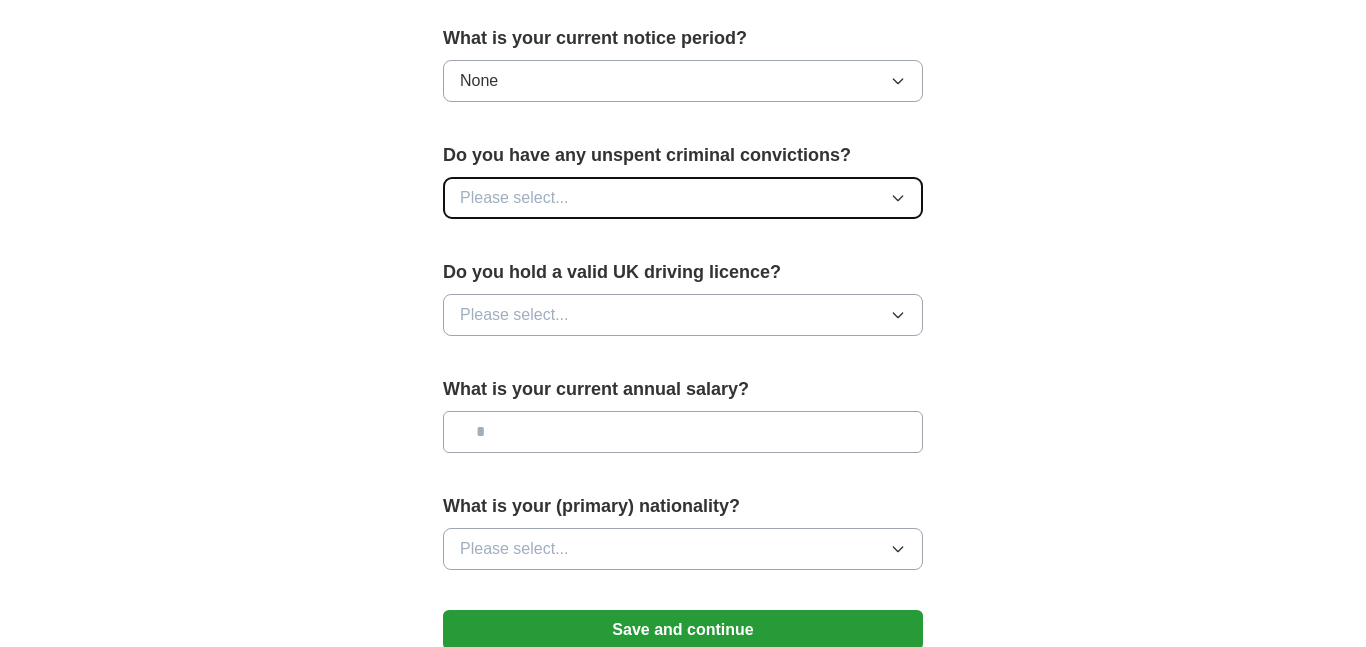 click 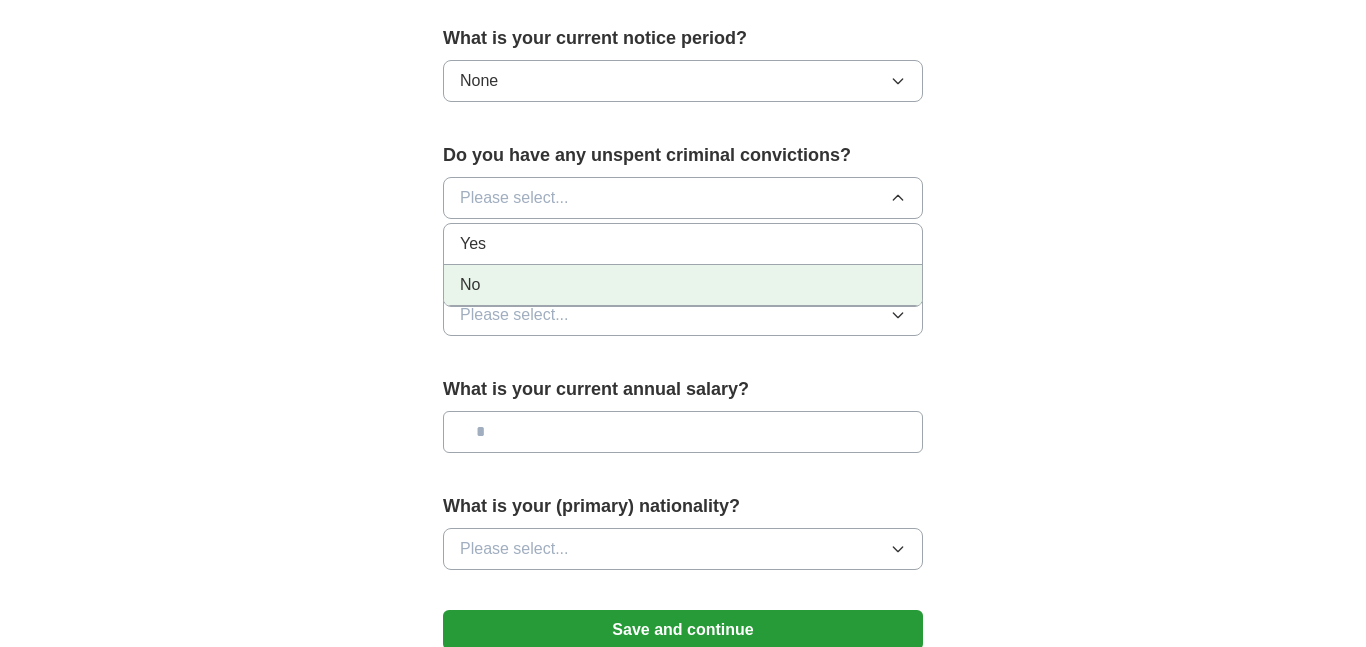 click on "No" at bounding box center (683, 285) 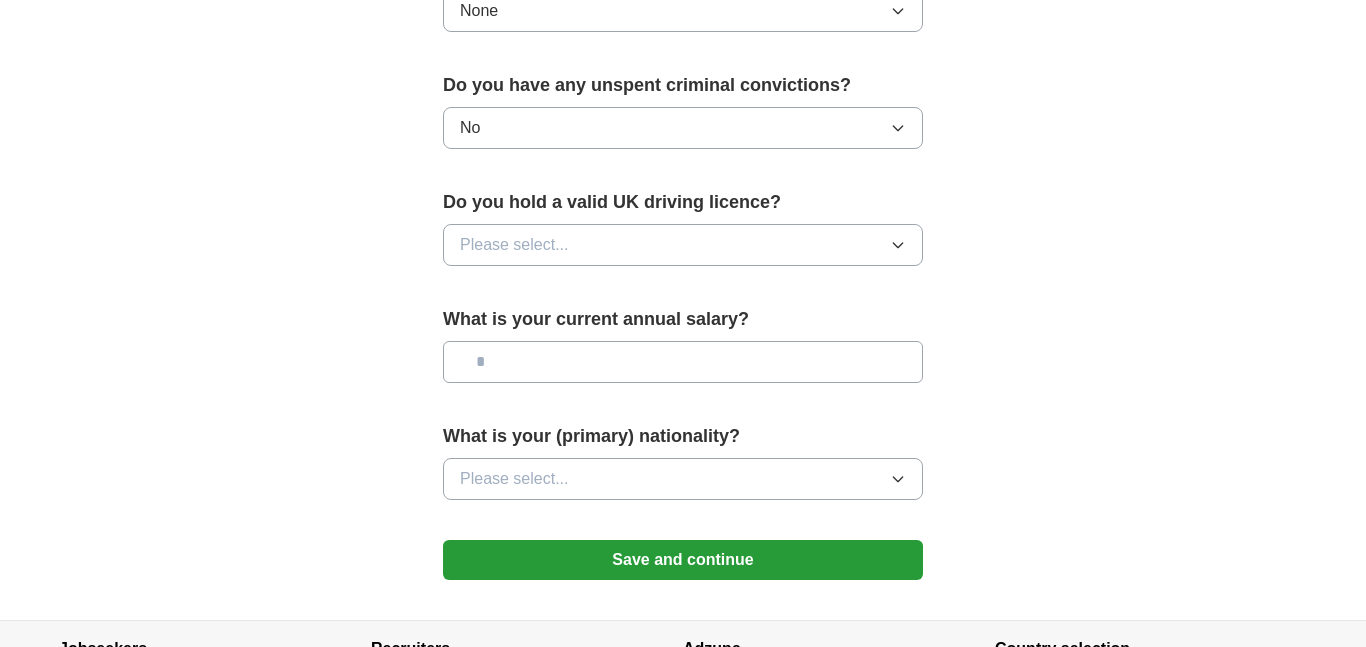 scroll, scrollTop: 1243, scrollLeft: 0, axis: vertical 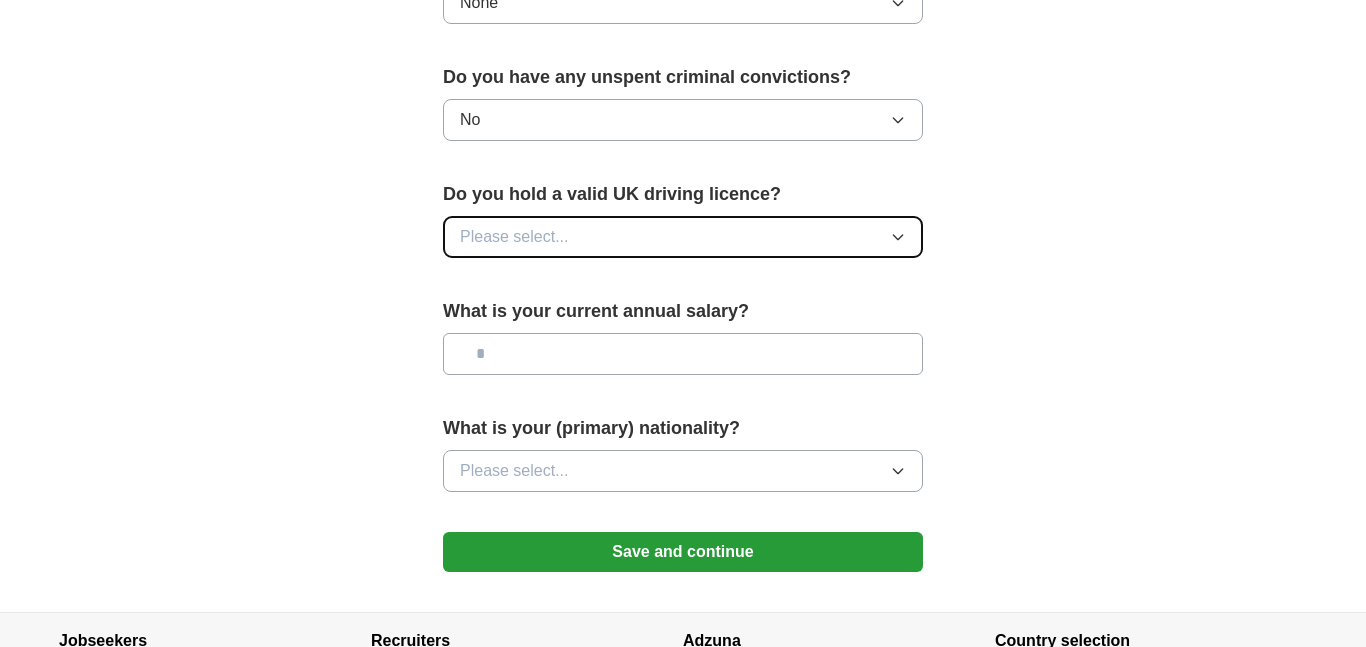 click on "Please select..." at bounding box center (683, 237) 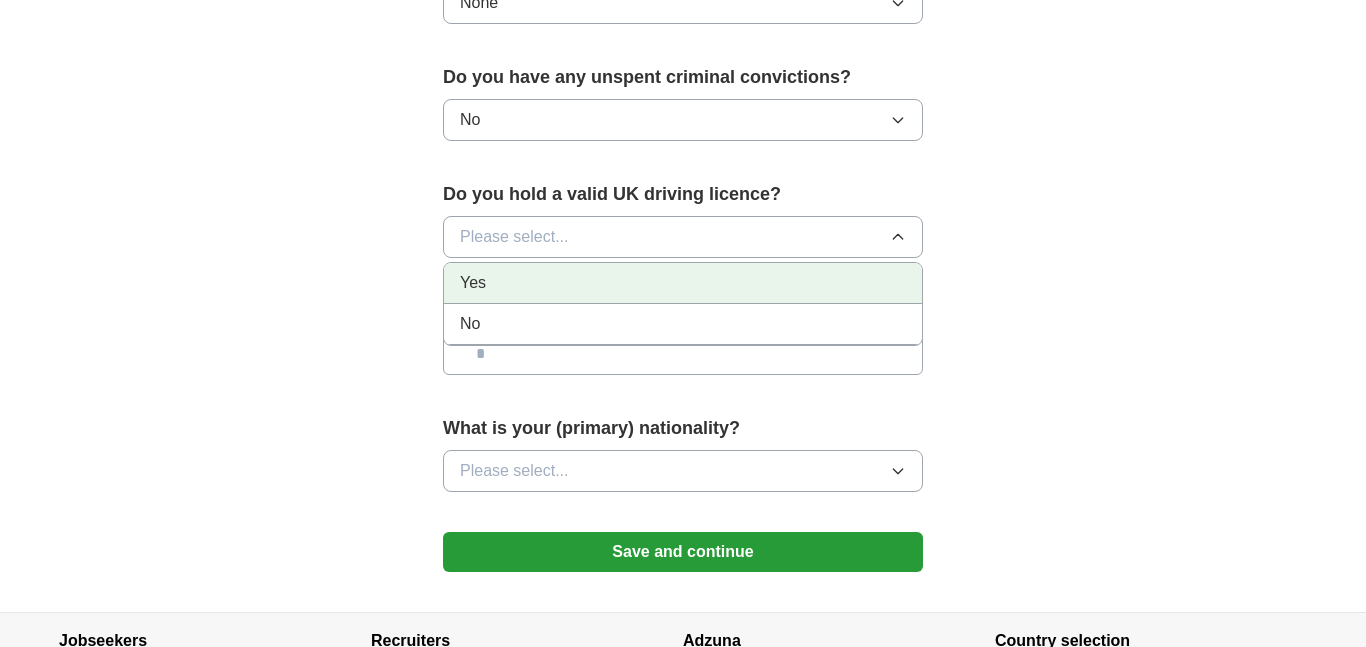 click on "Yes" at bounding box center (683, 283) 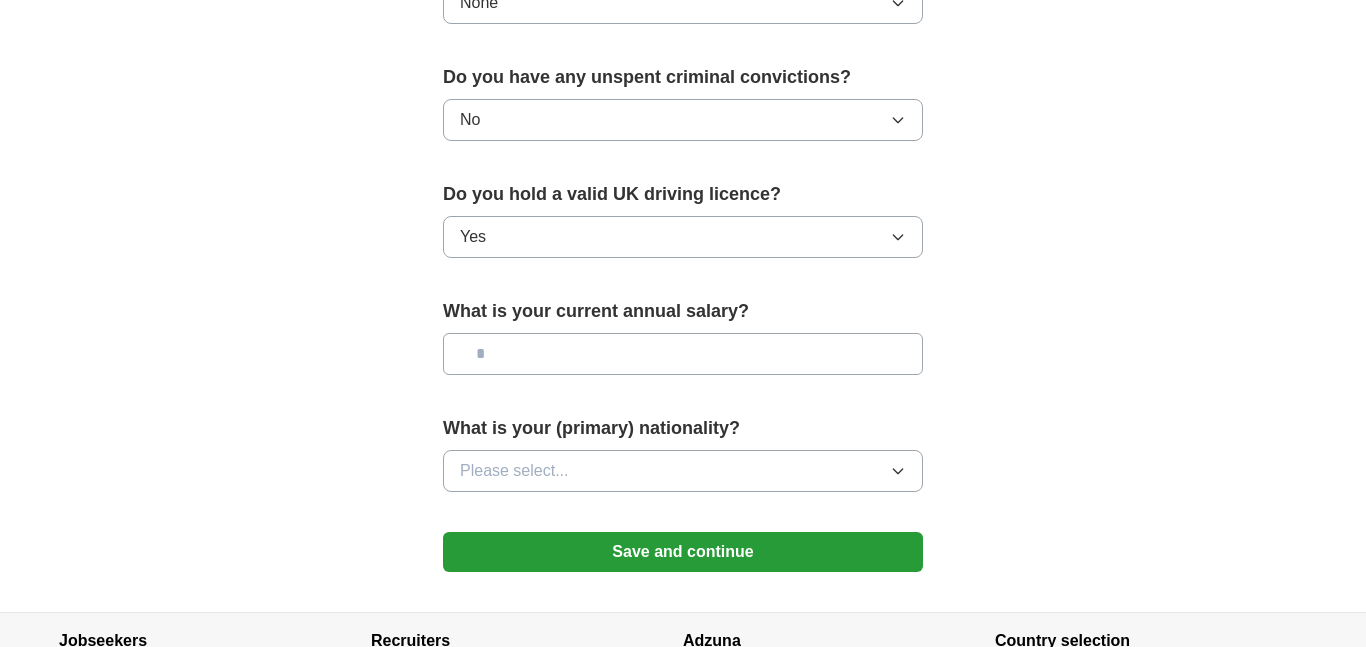click at bounding box center [683, 354] 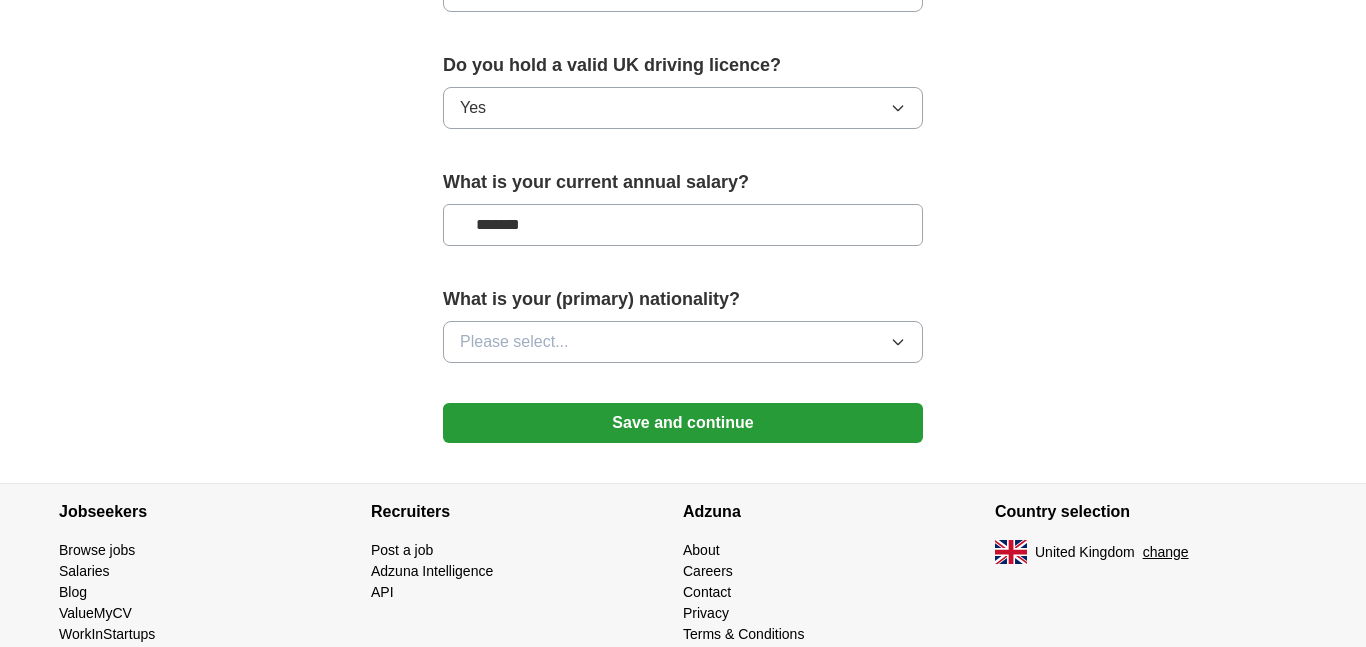 scroll, scrollTop: 1376, scrollLeft: 0, axis: vertical 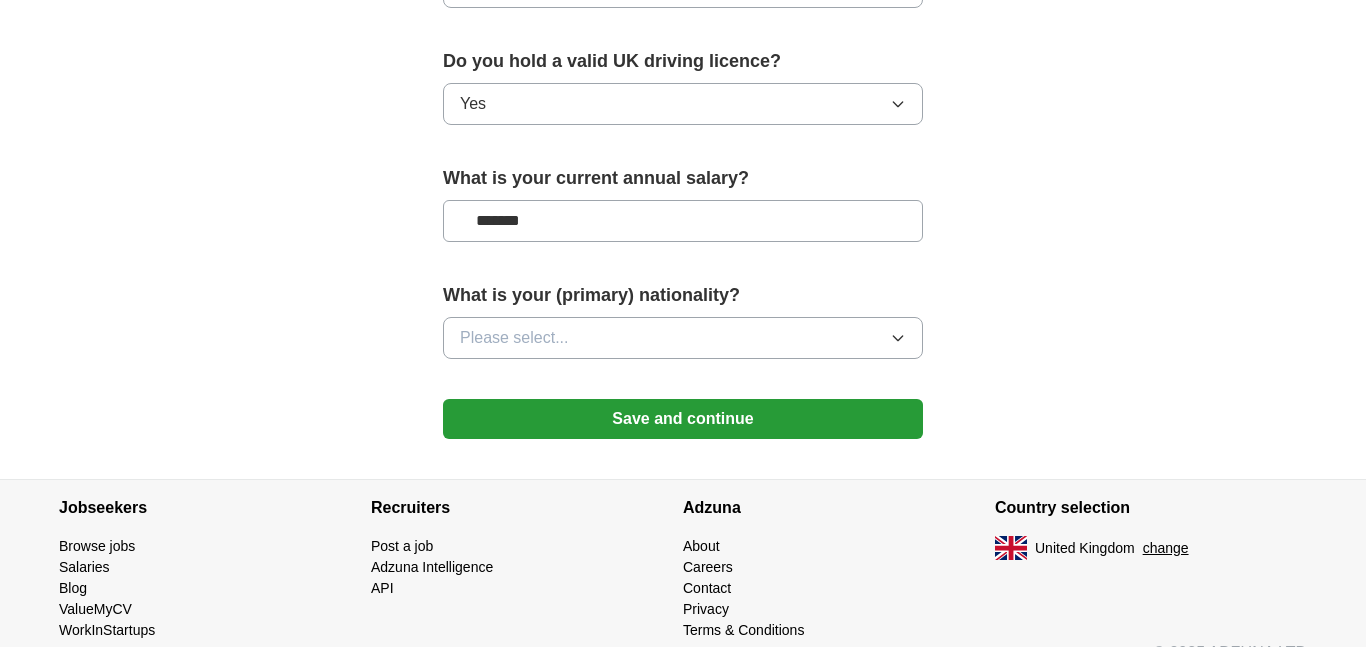 type on "*******" 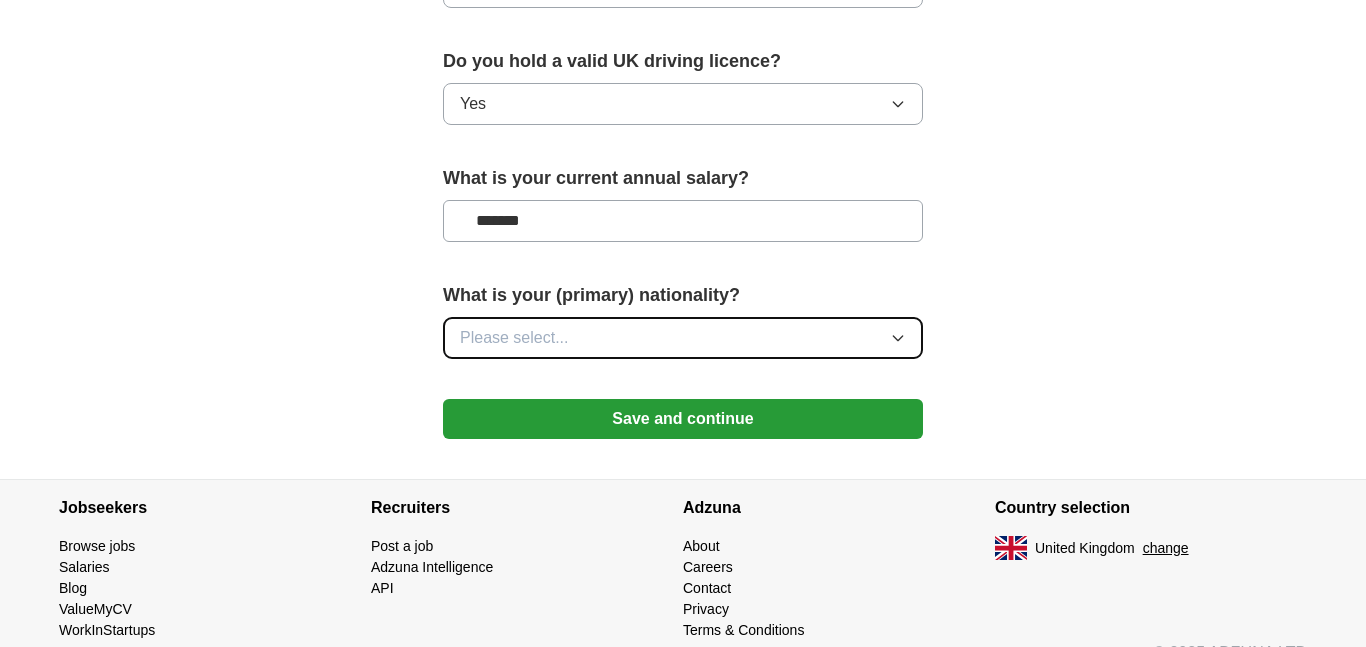 click on "Please select..." at bounding box center (683, 338) 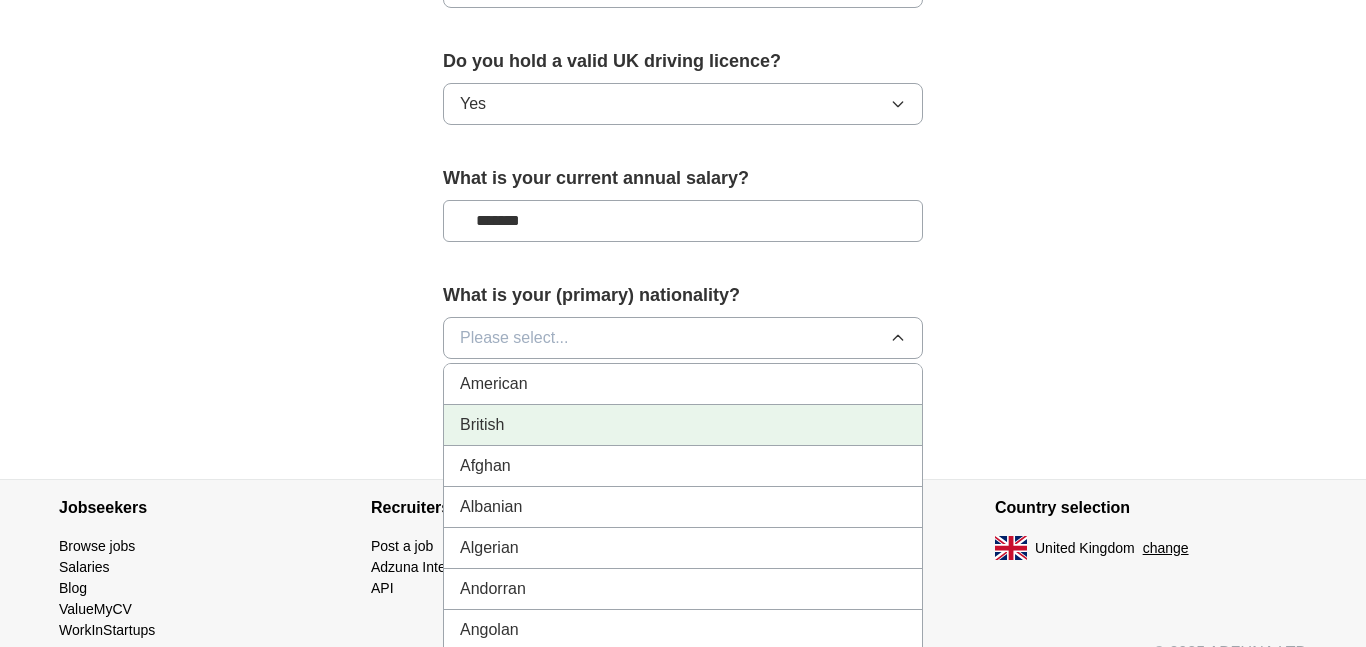 click on "British" at bounding box center [683, 425] 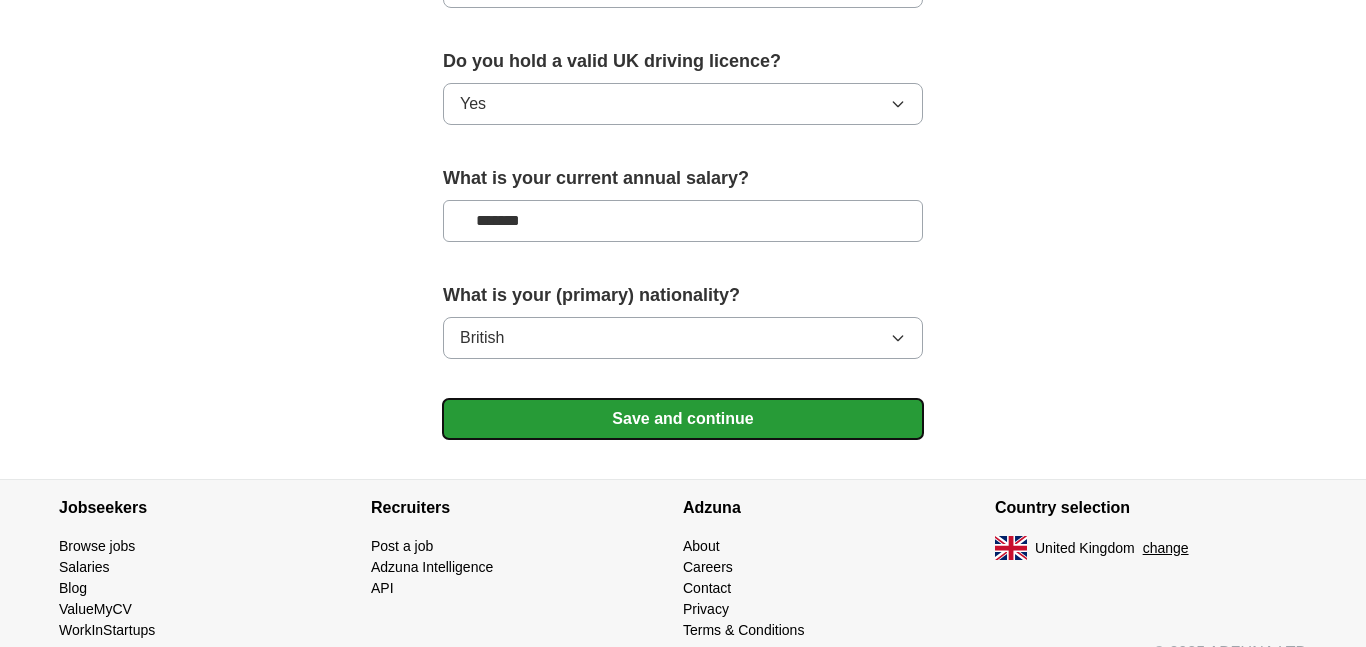 click on "Save and continue" at bounding box center (683, 419) 